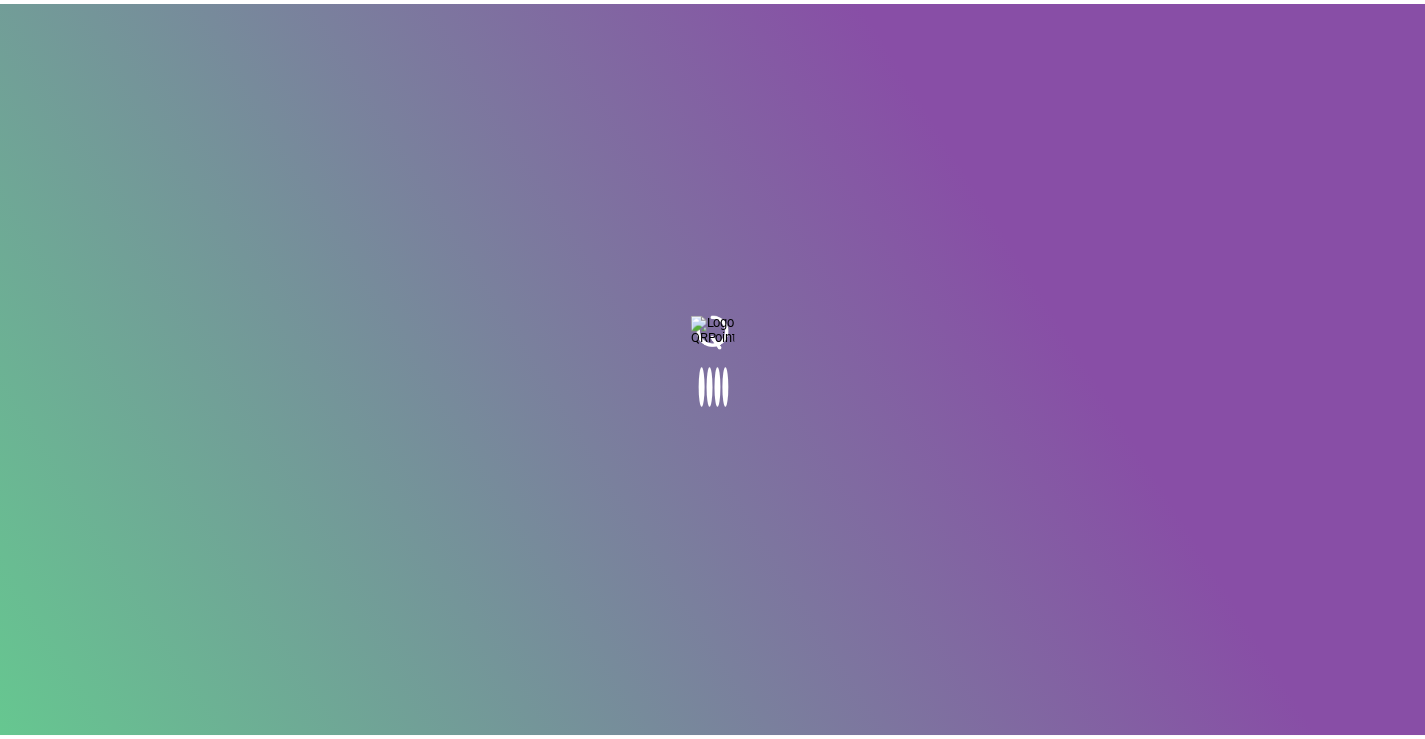 scroll, scrollTop: 0, scrollLeft: 0, axis: both 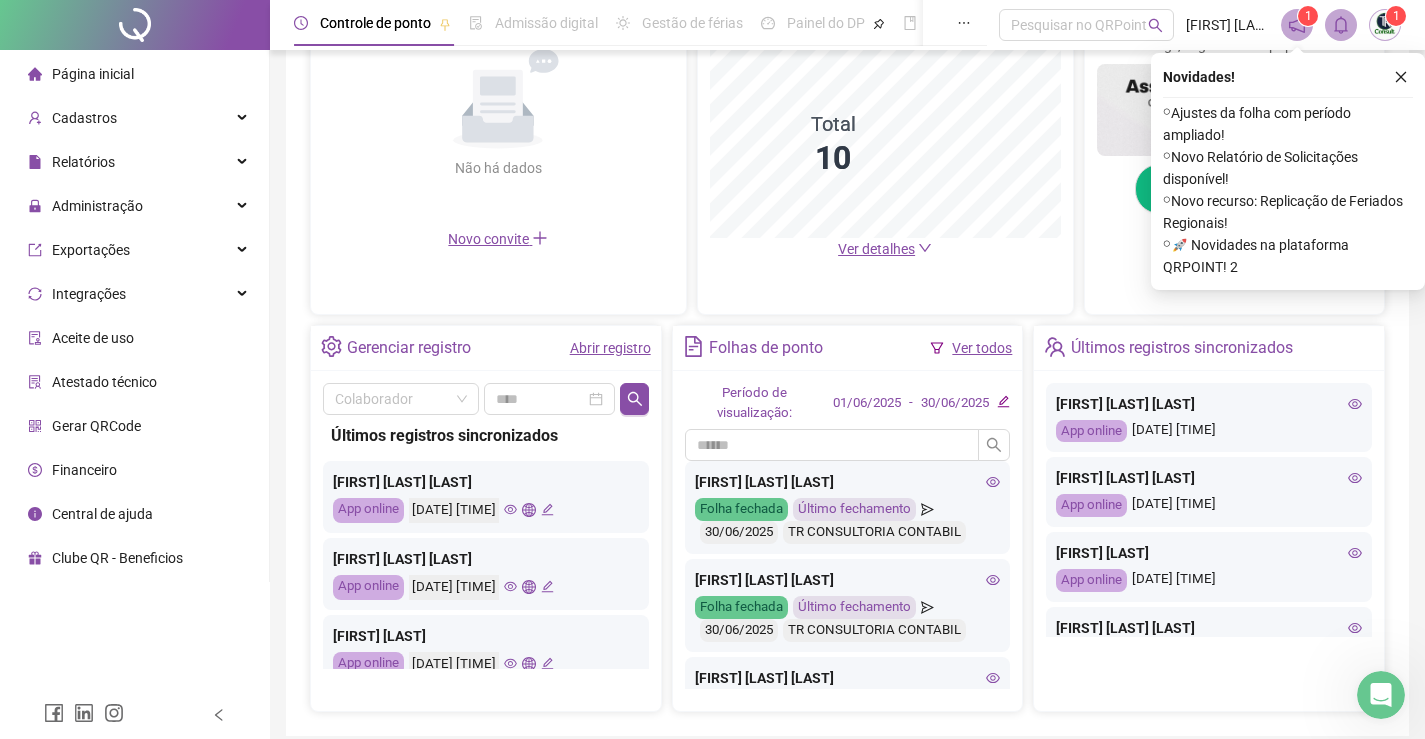 click 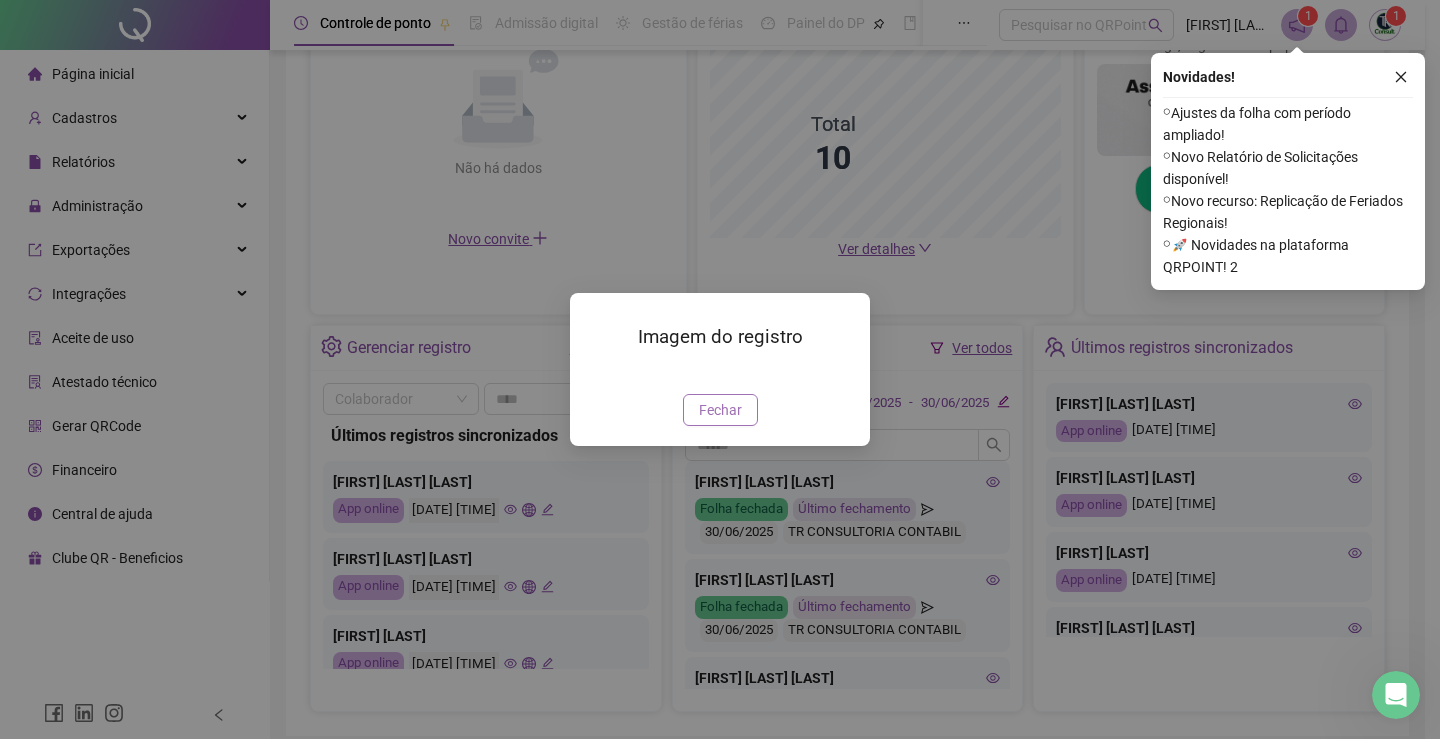 click on "Fechar" at bounding box center (720, 410) 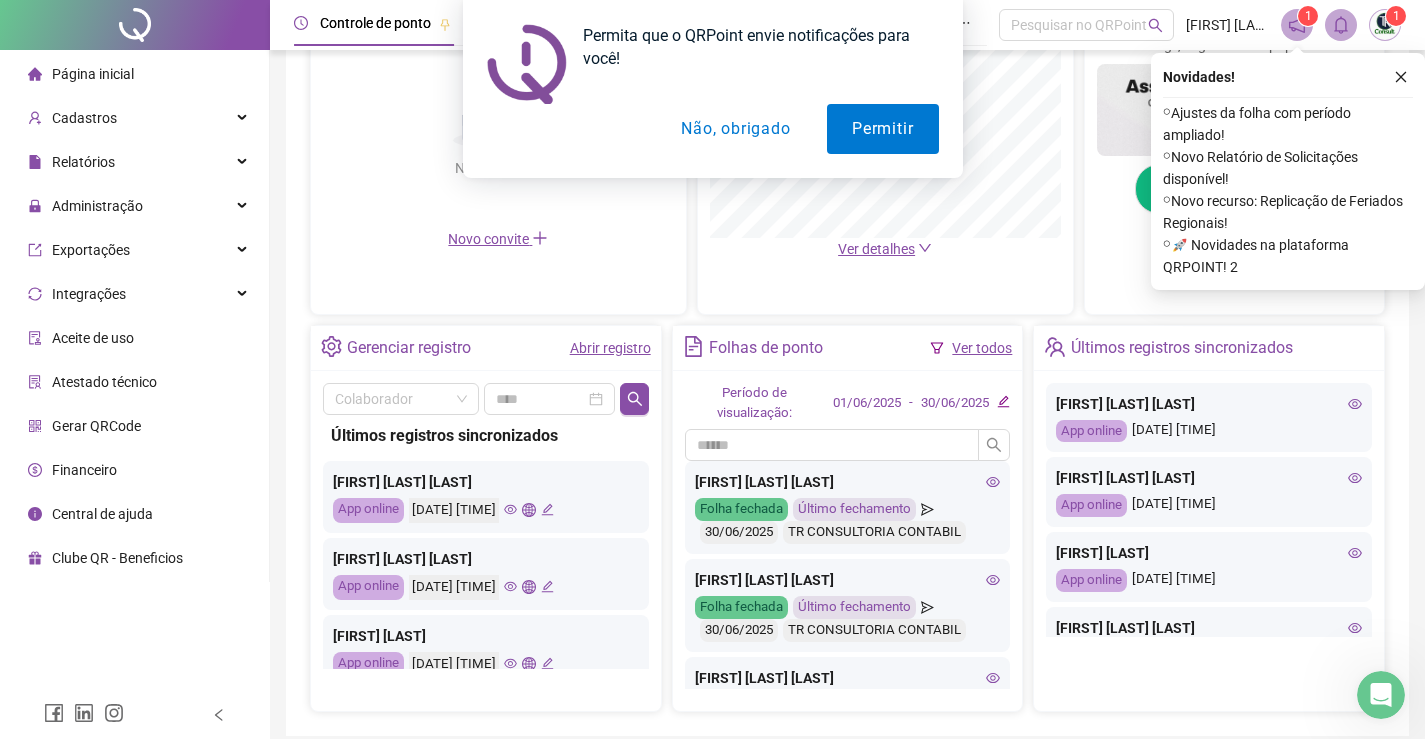 click 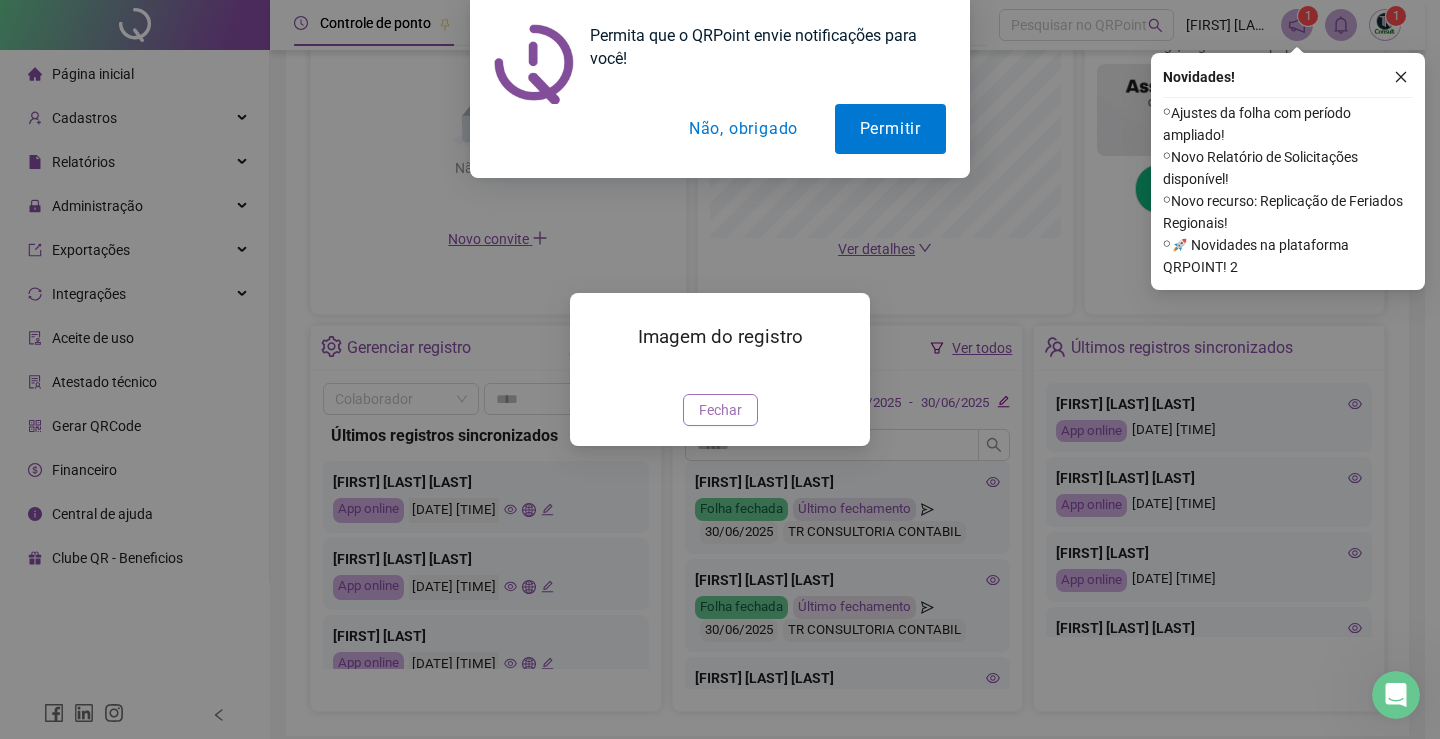 click on "Fechar" at bounding box center [720, 410] 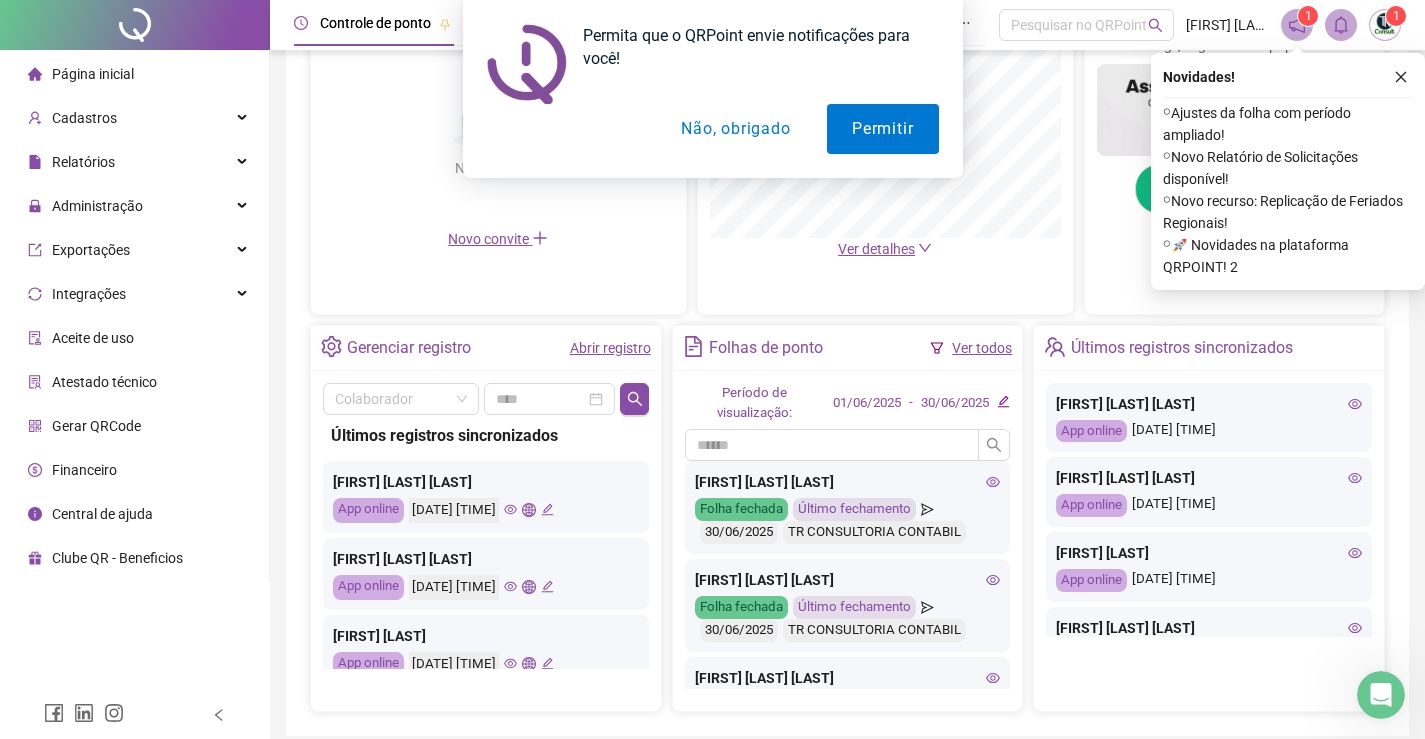 click 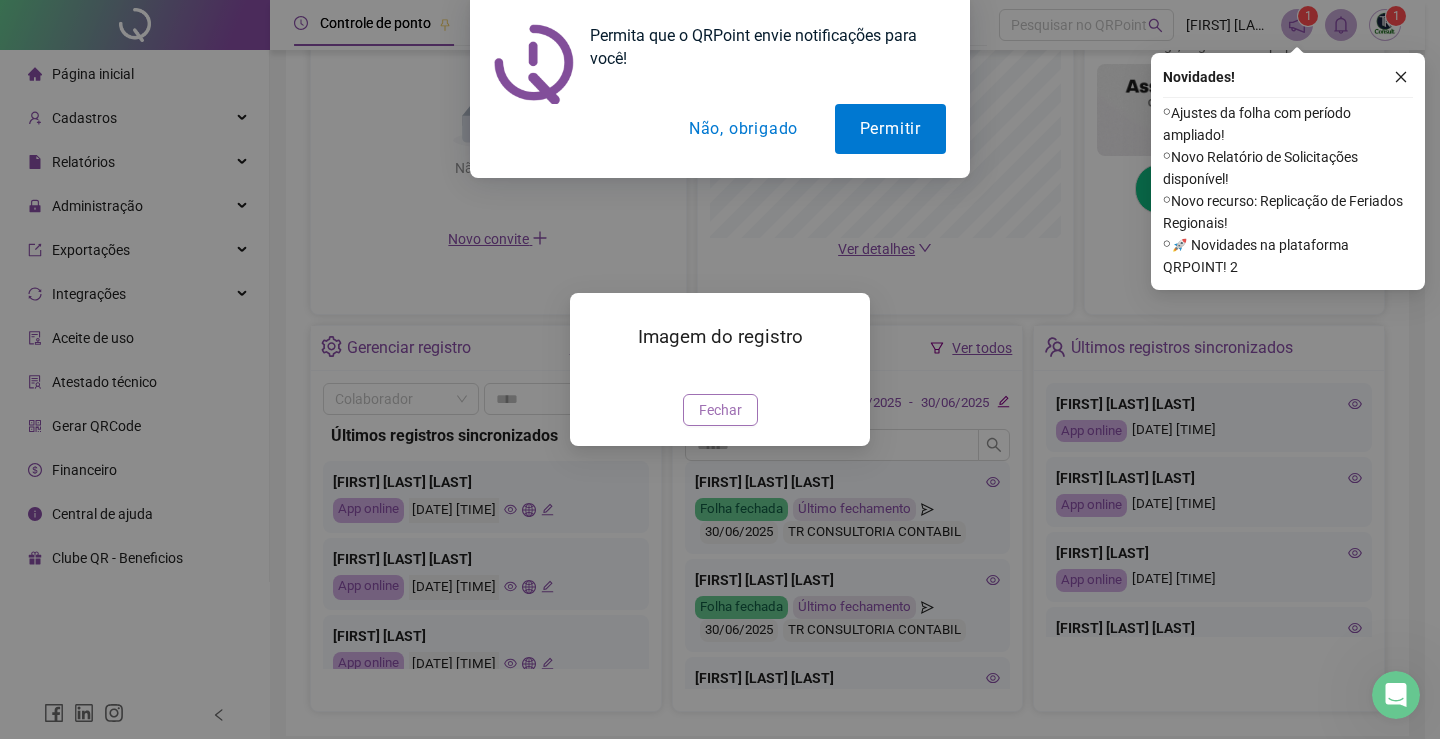 click on "Fechar" at bounding box center [720, 410] 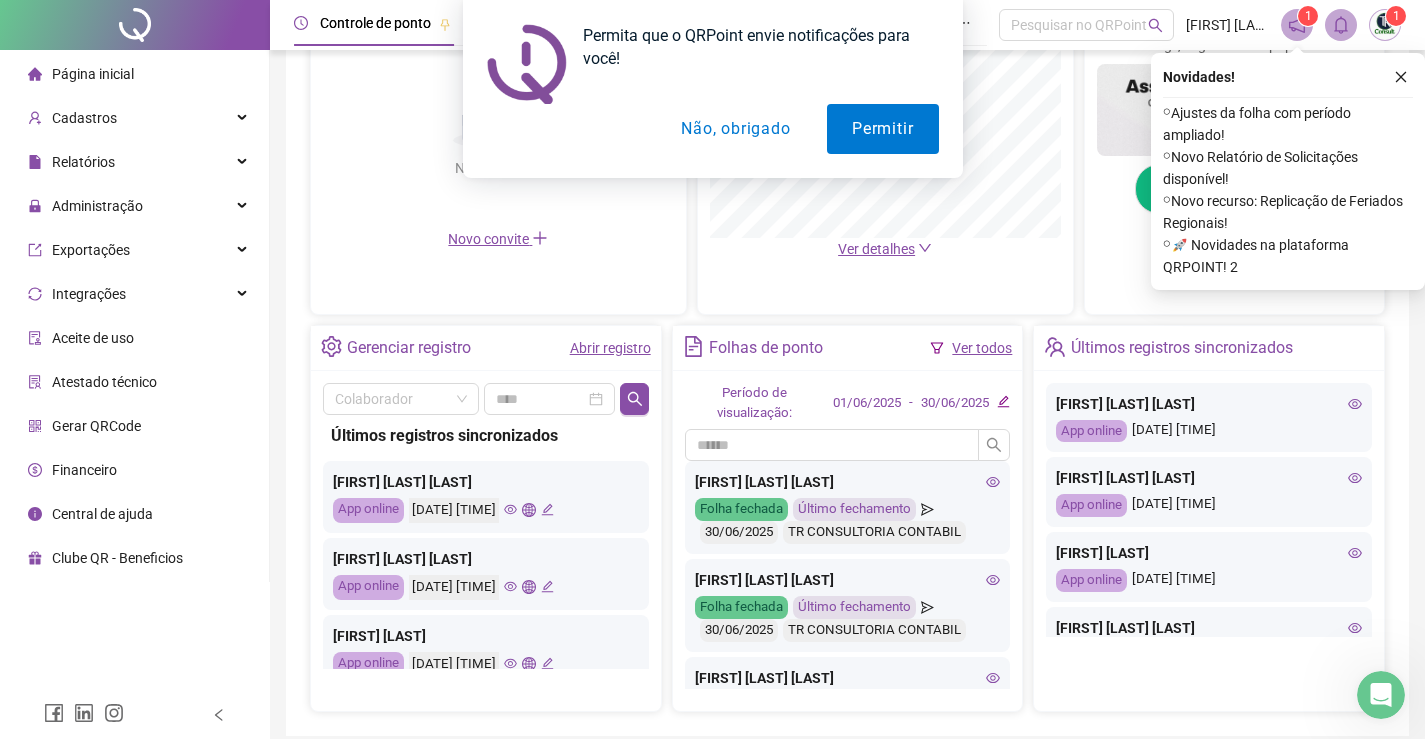 click on "Abrir registro" at bounding box center (610, 348) 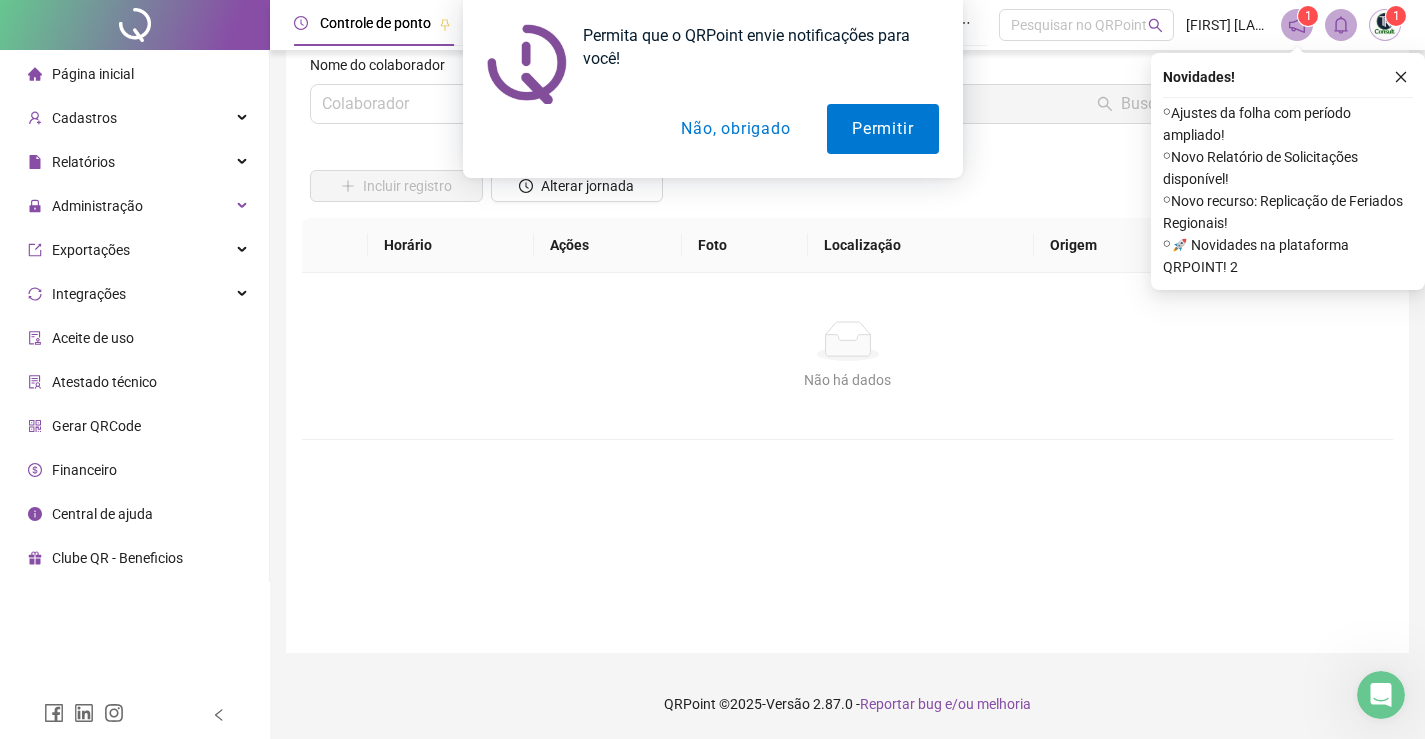 scroll, scrollTop: 36, scrollLeft: 0, axis: vertical 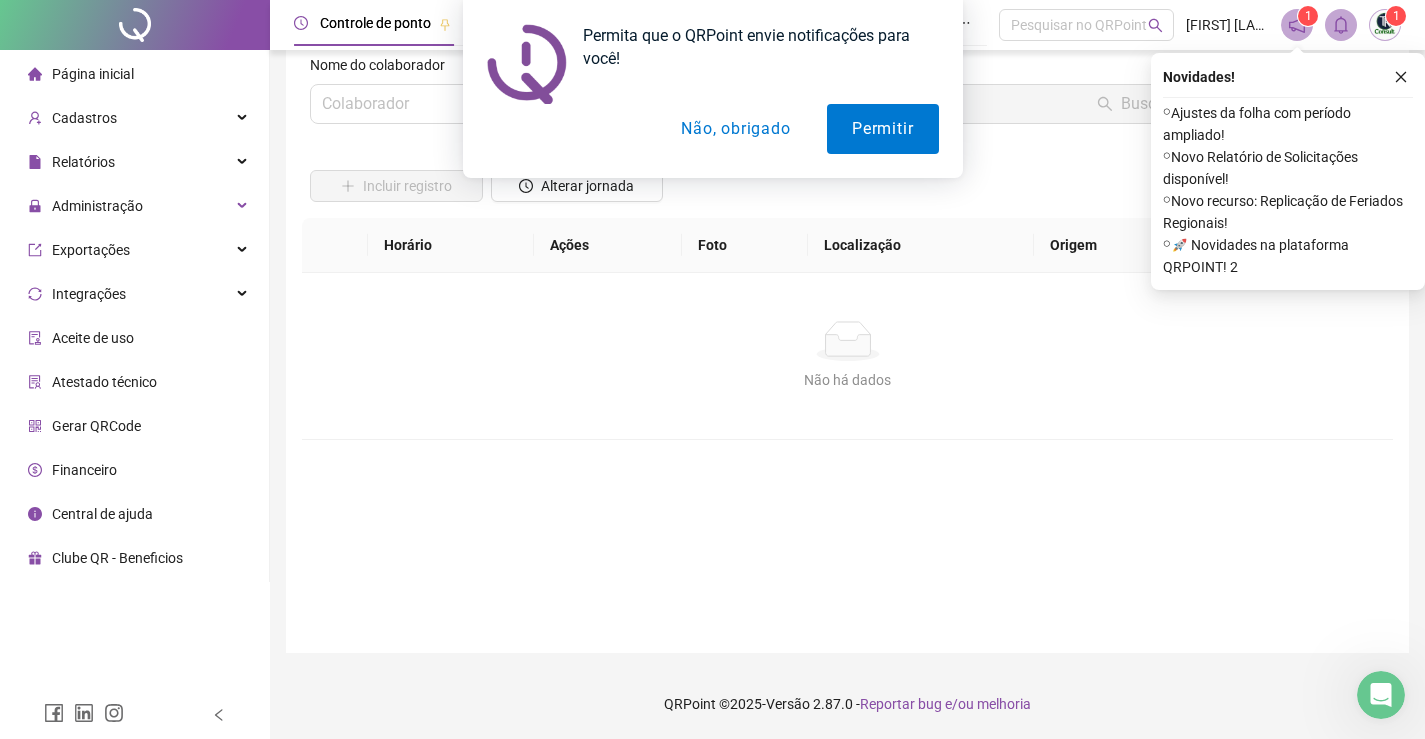 click on "Não, obrigado" at bounding box center [735, 129] 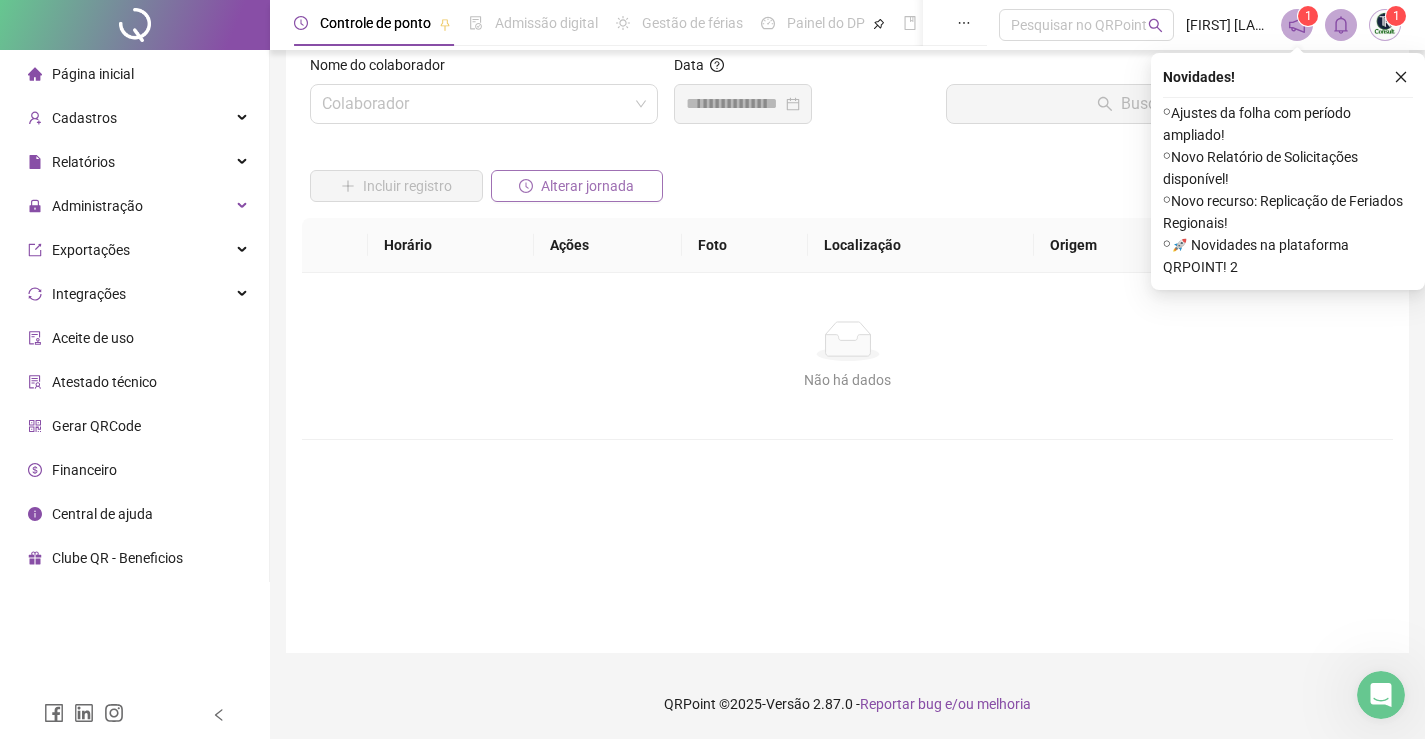 click on "Alterar jornada" at bounding box center [577, 186] 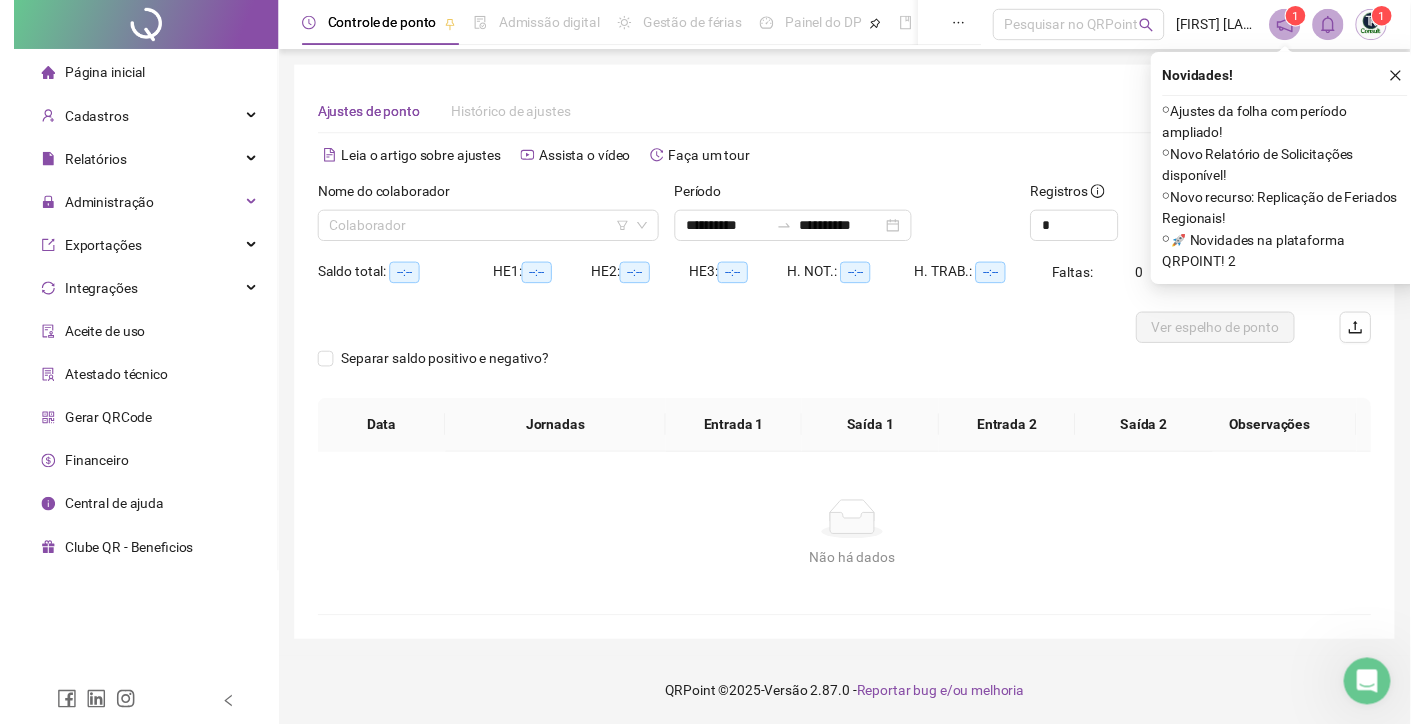scroll, scrollTop: 0, scrollLeft: 0, axis: both 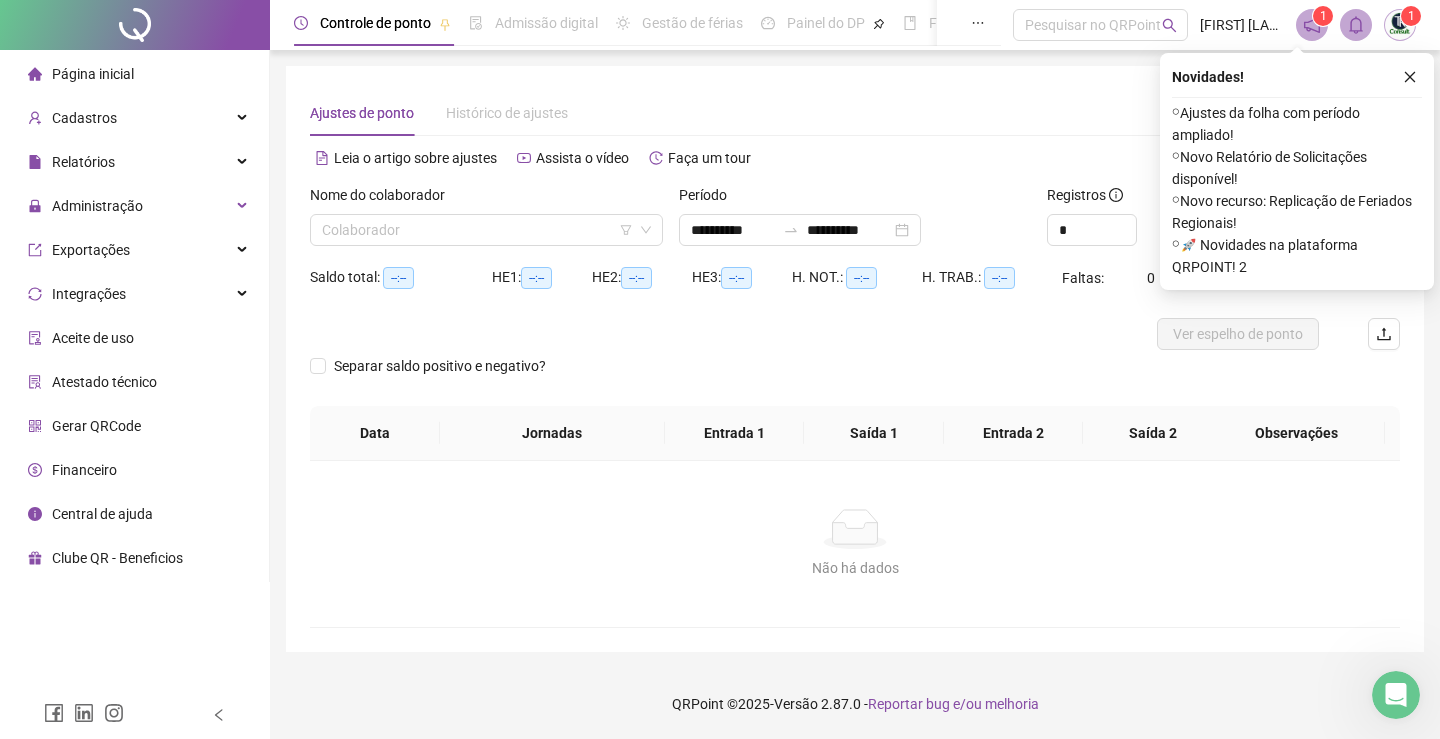 click on "Data" at bounding box center (375, 433) 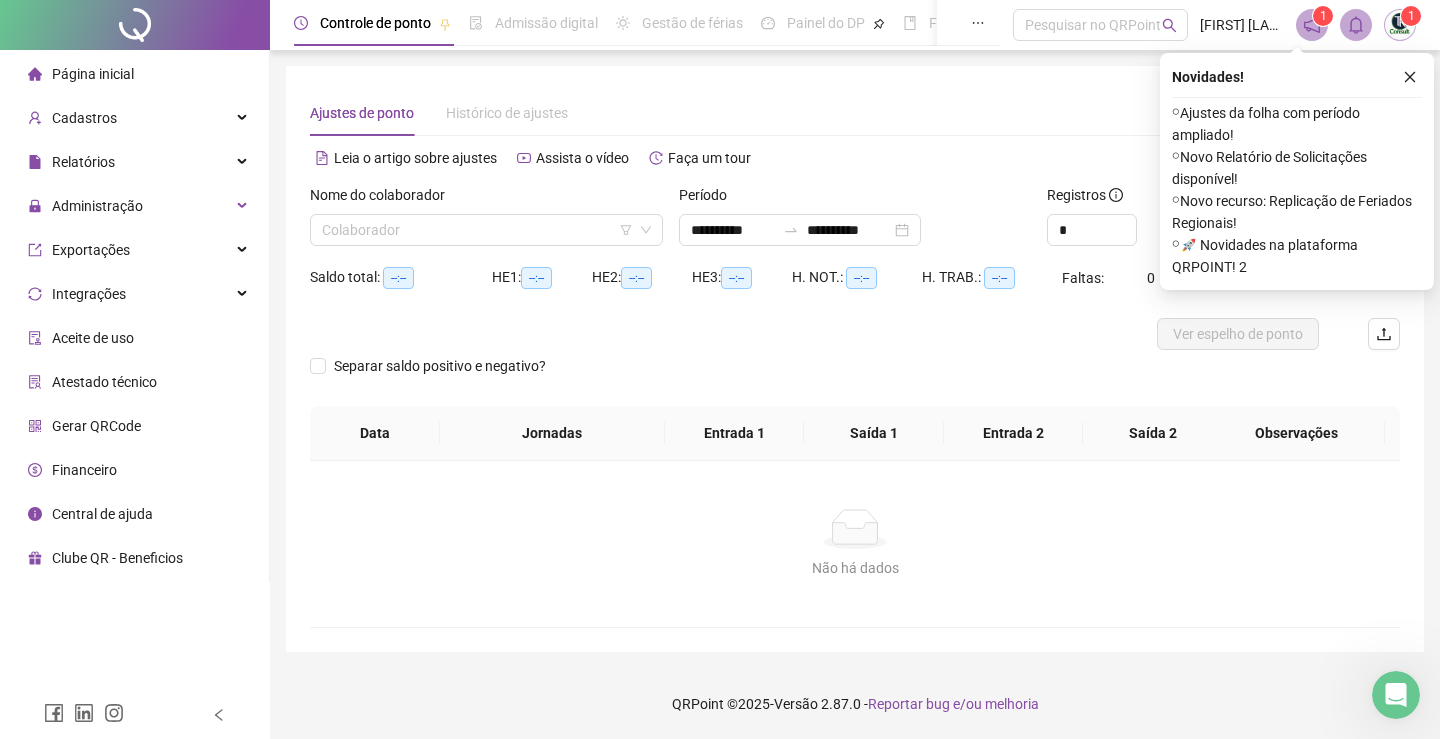 click on "Histórico de ajustes" at bounding box center (507, 113) 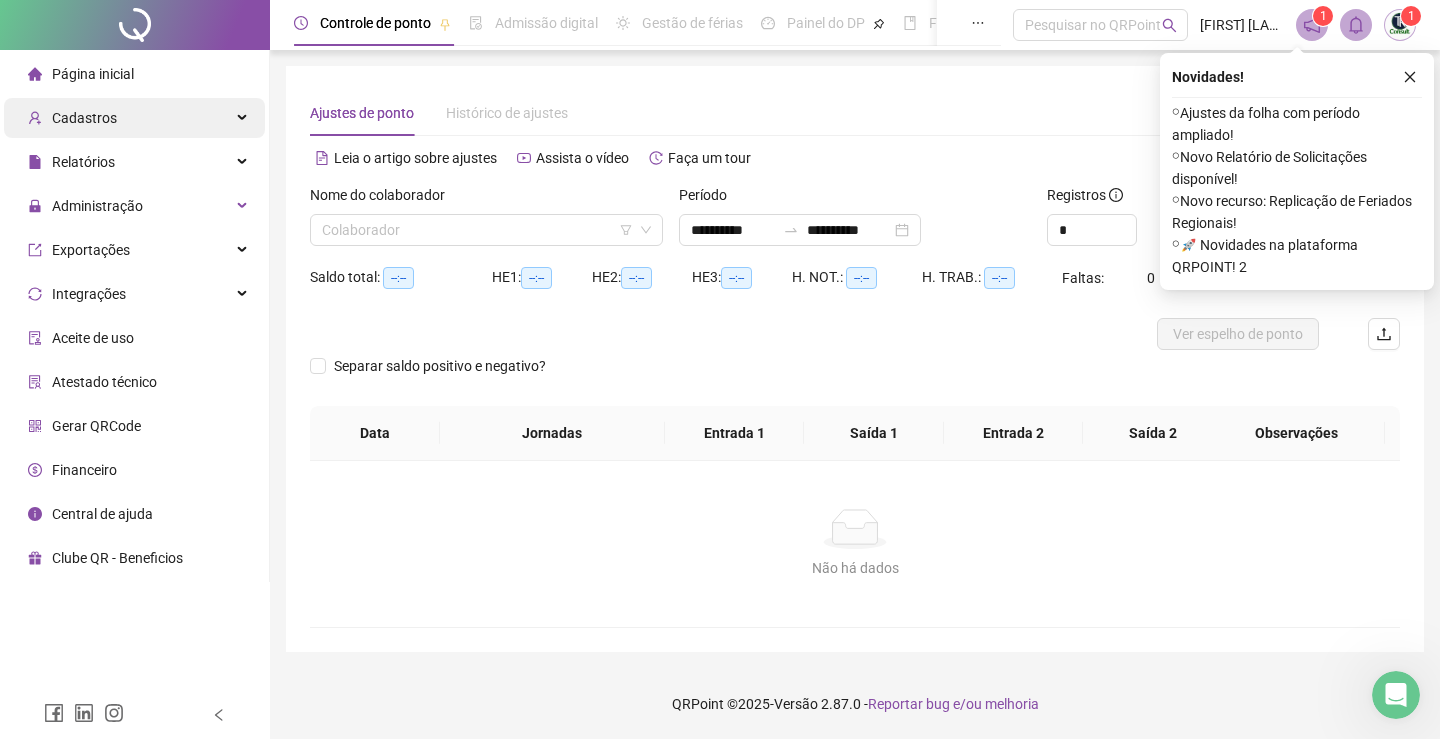 click on "Cadastros" at bounding box center [134, 118] 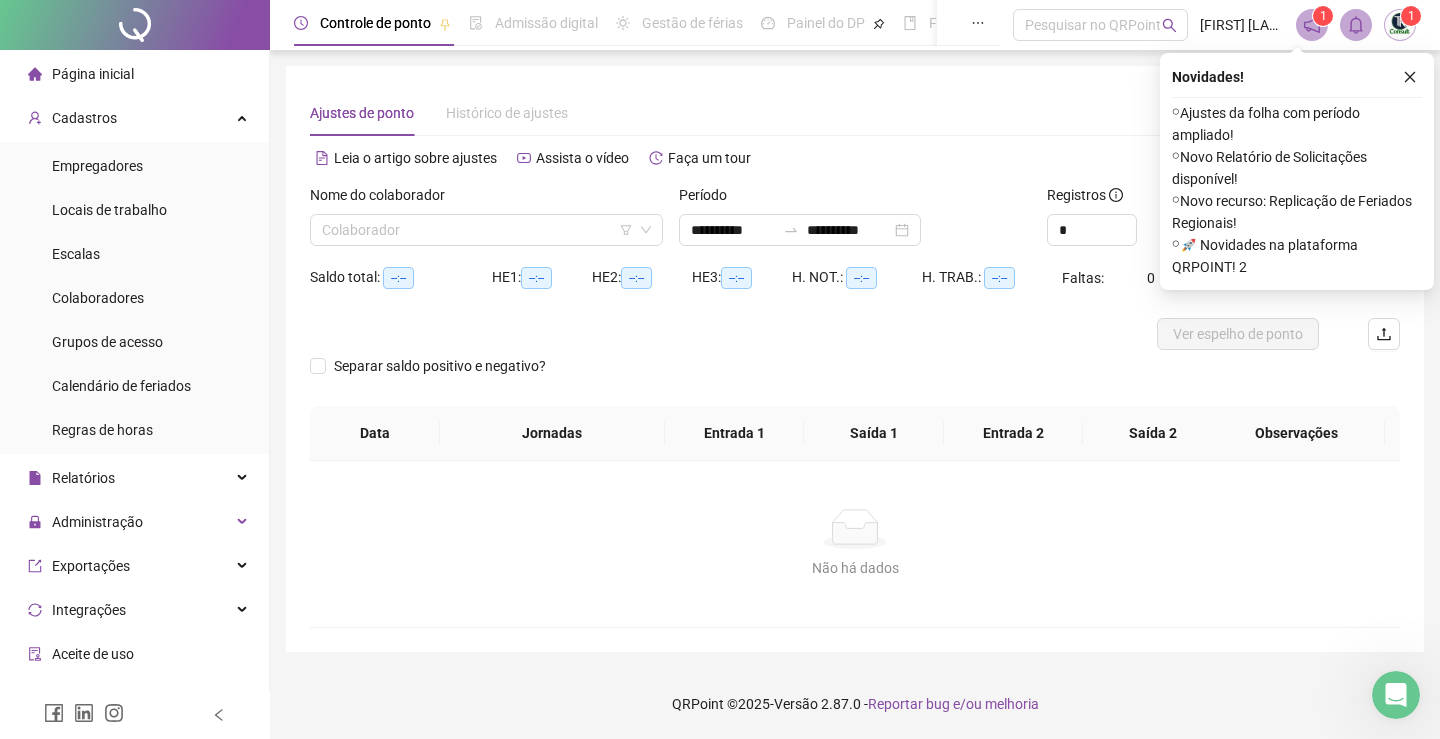 click on "Página inicial" at bounding box center (134, 74) 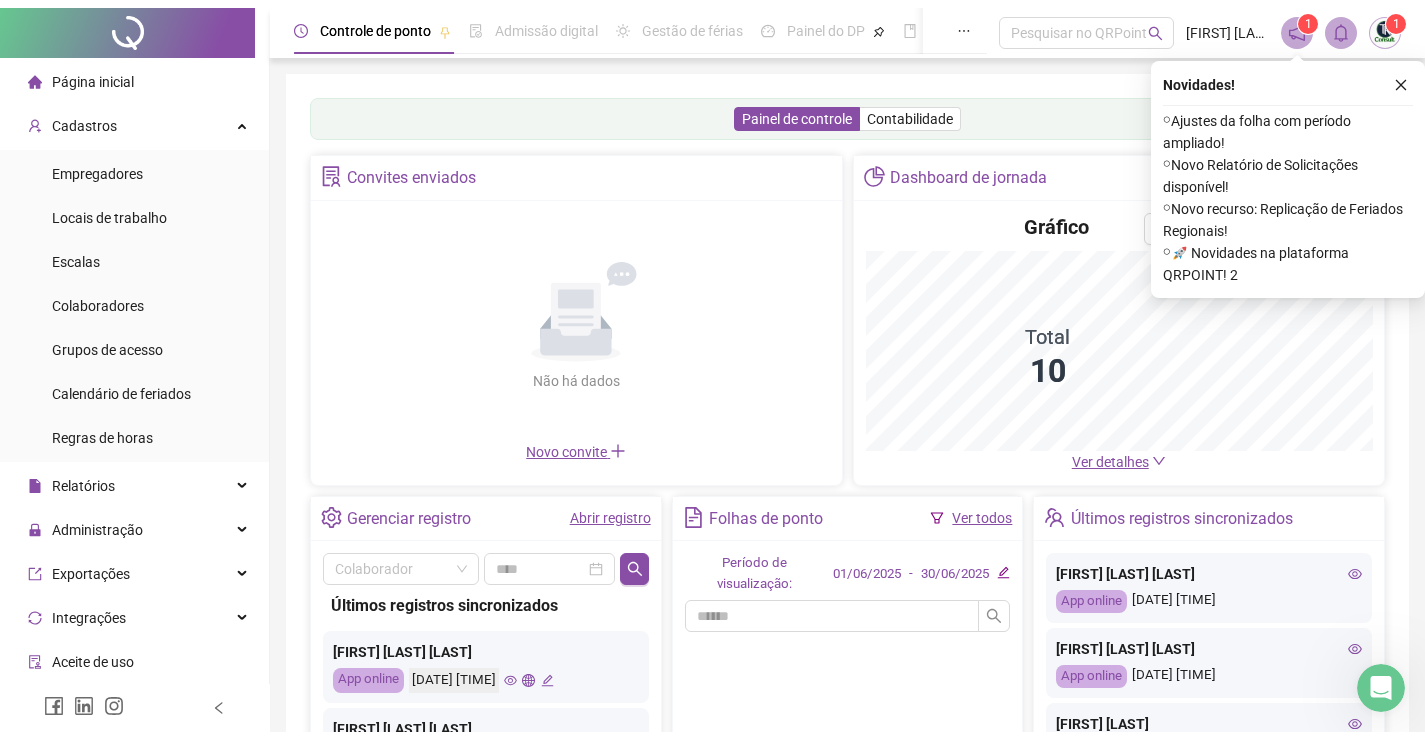 scroll, scrollTop: 244, scrollLeft: 0, axis: vertical 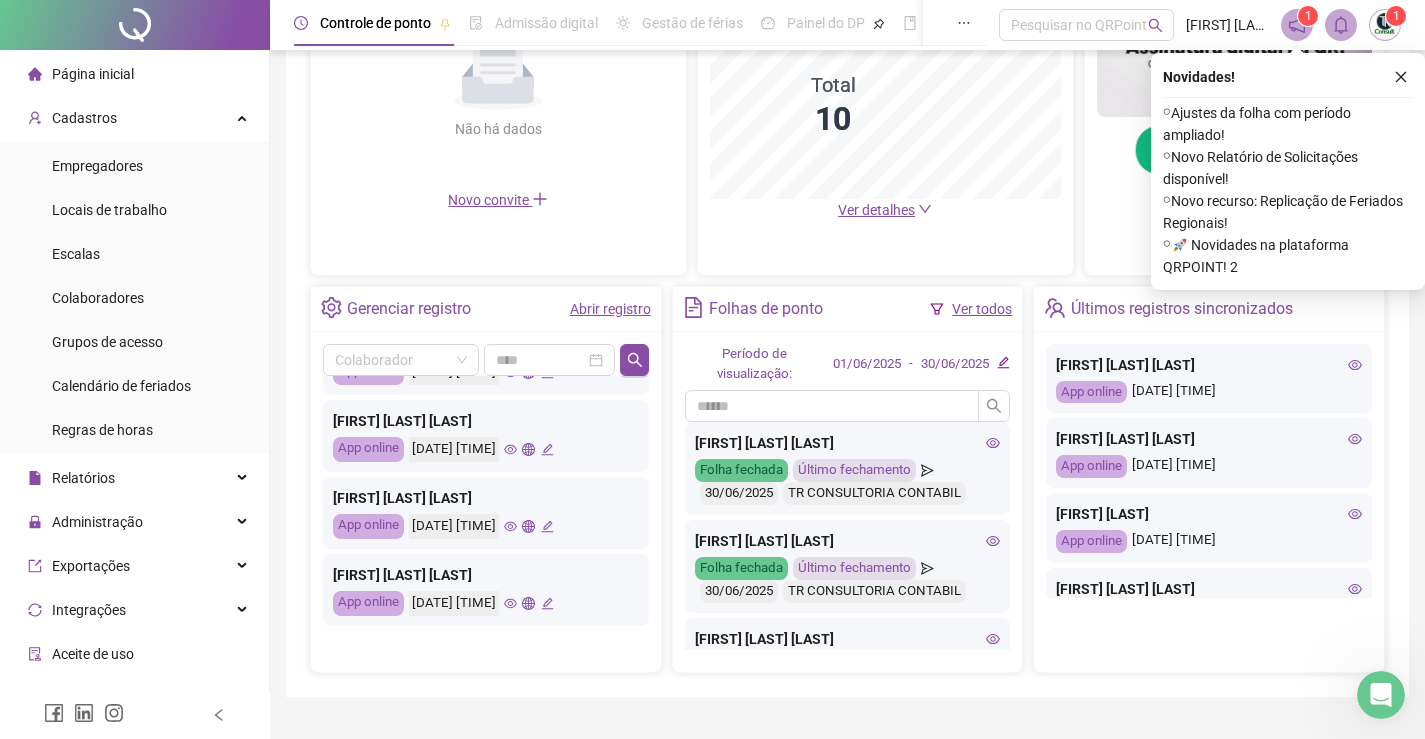 click 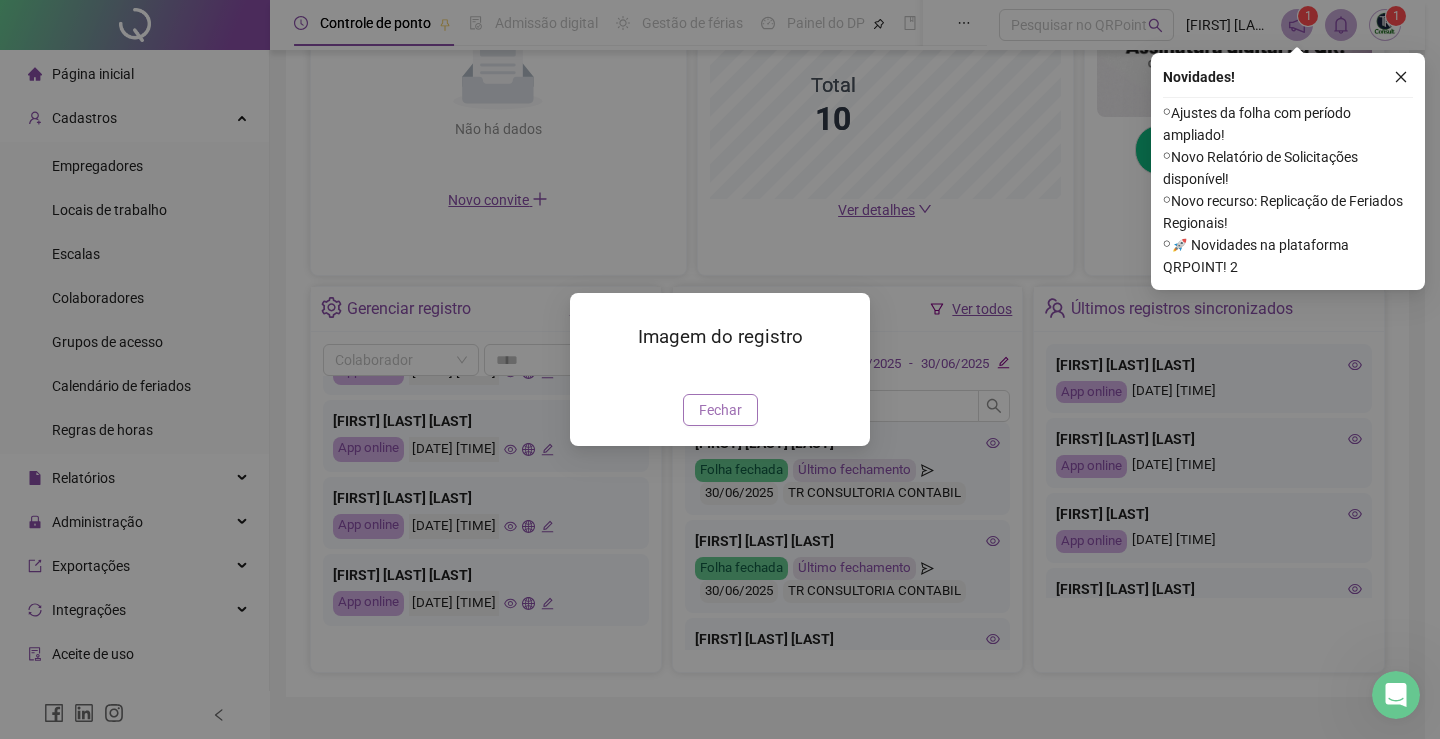 click on "Fechar" at bounding box center (720, 410) 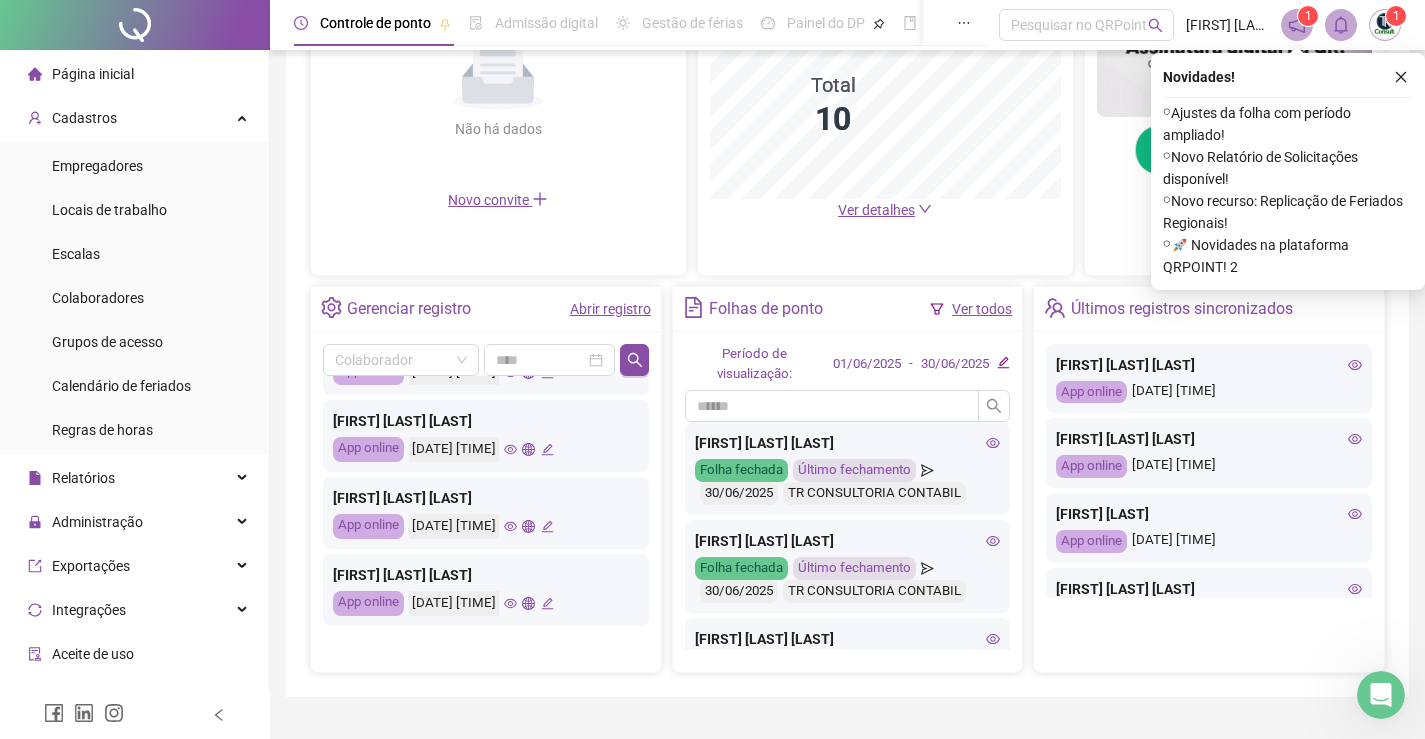 click 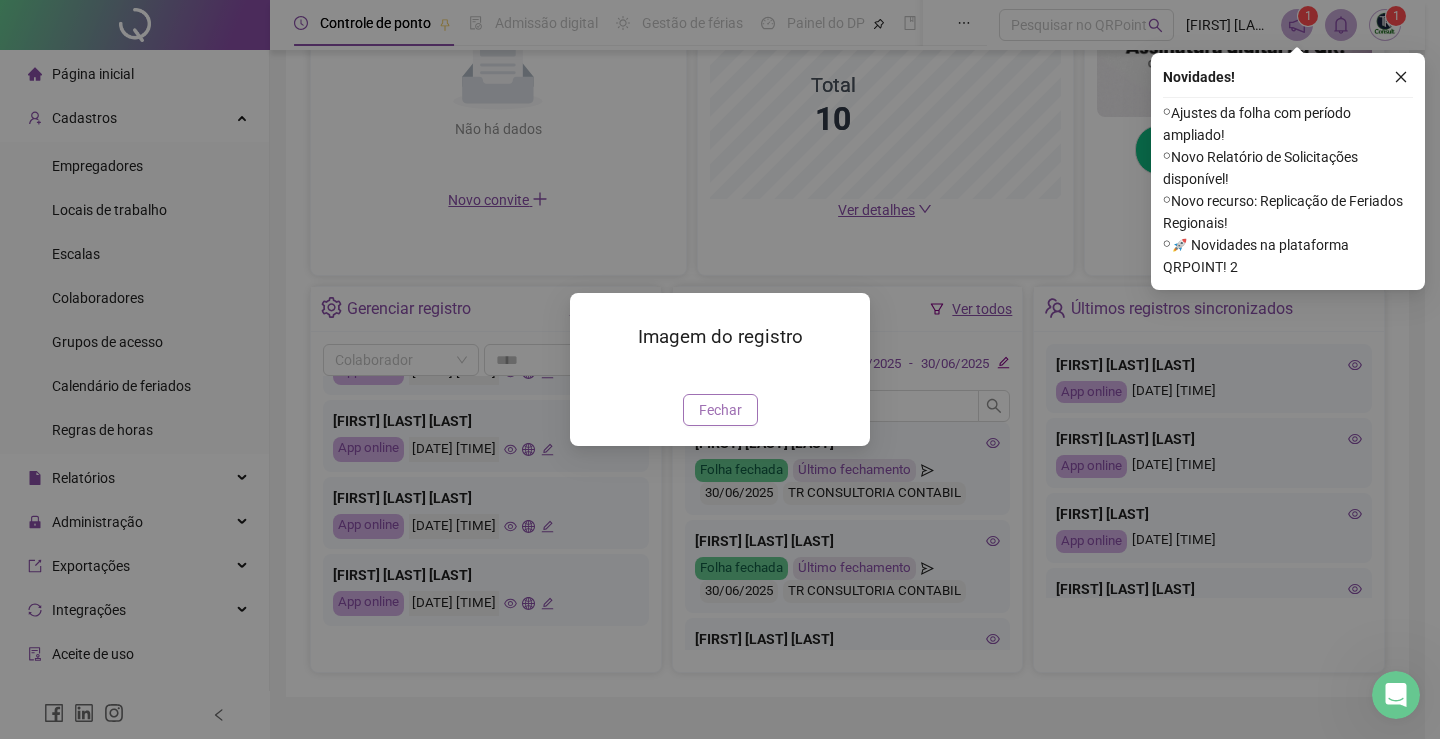 click on "Fechar" at bounding box center [720, 410] 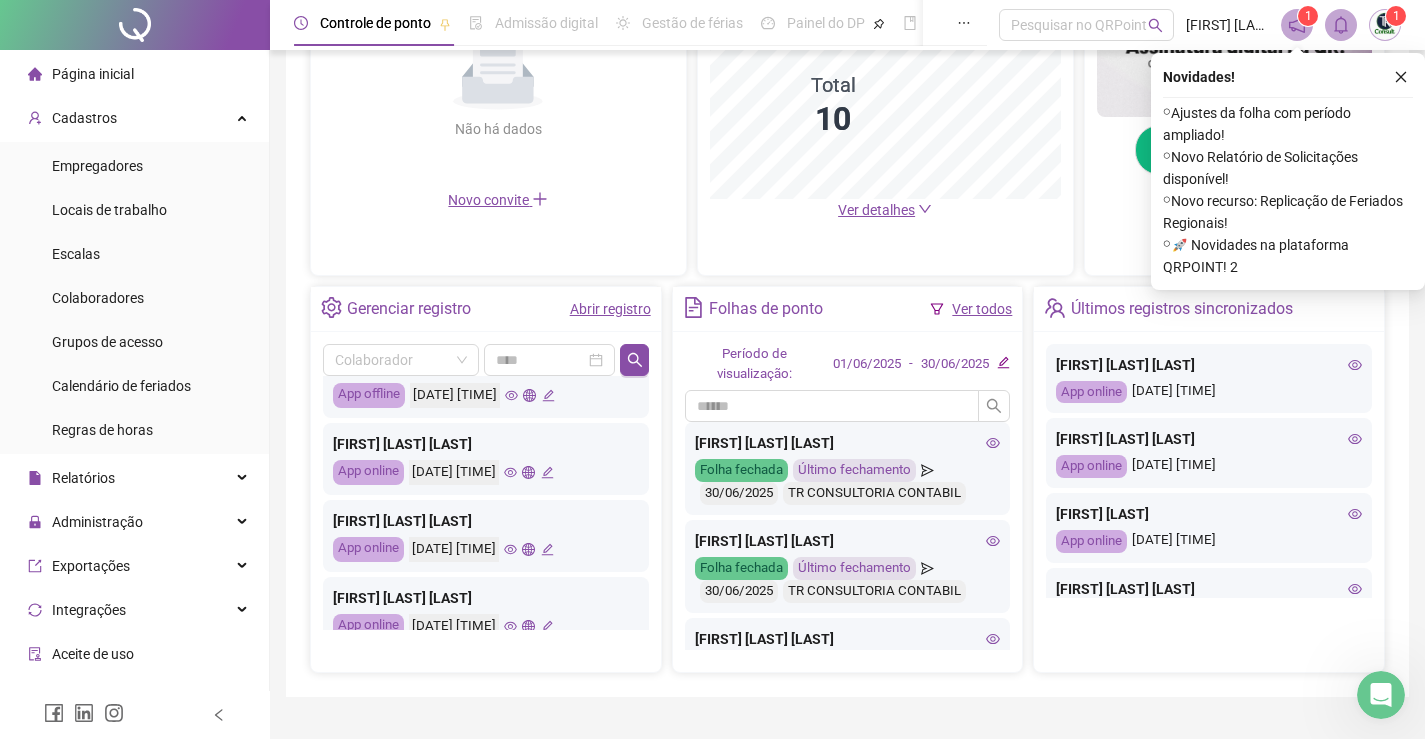 scroll, scrollTop: 514, scrollLeft: 0, axis: vertical 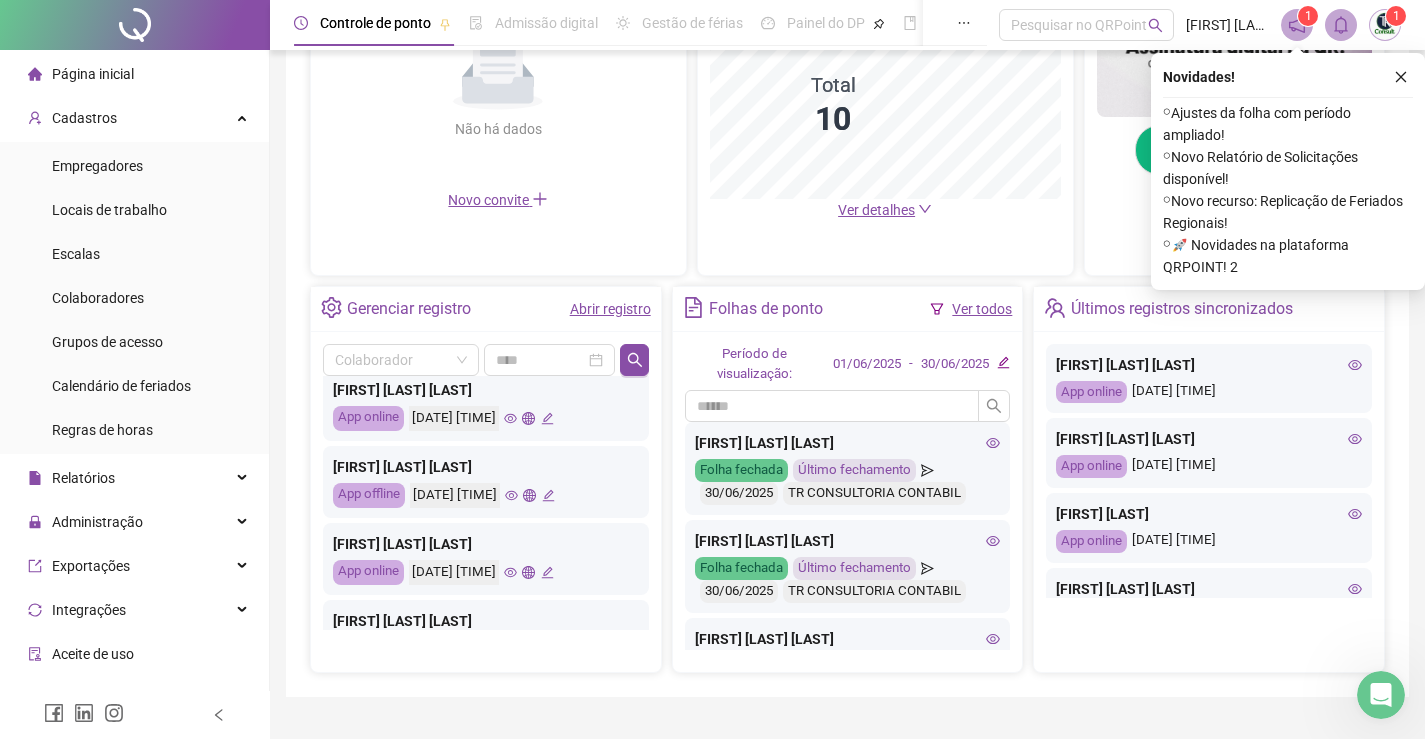click 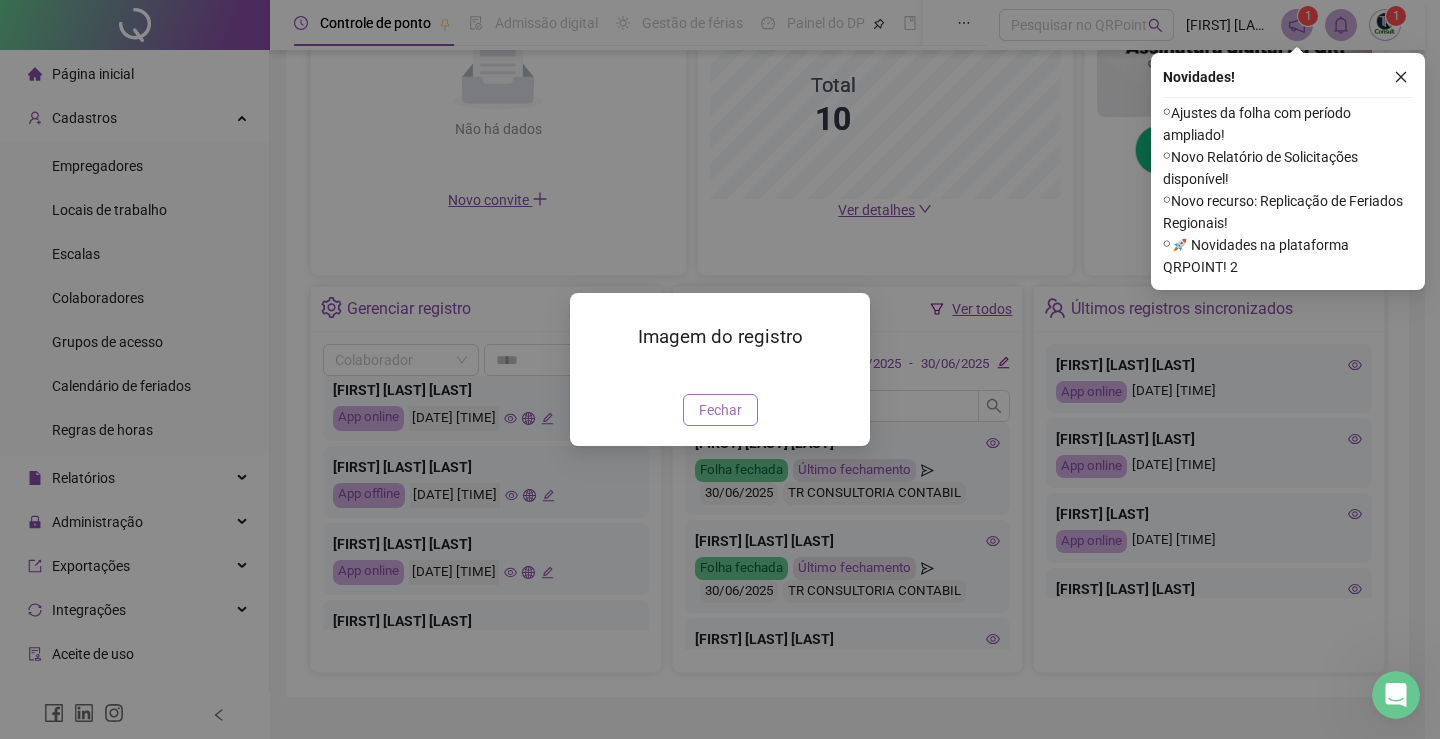 click on "Fechar" at bounding box center (720, 410) 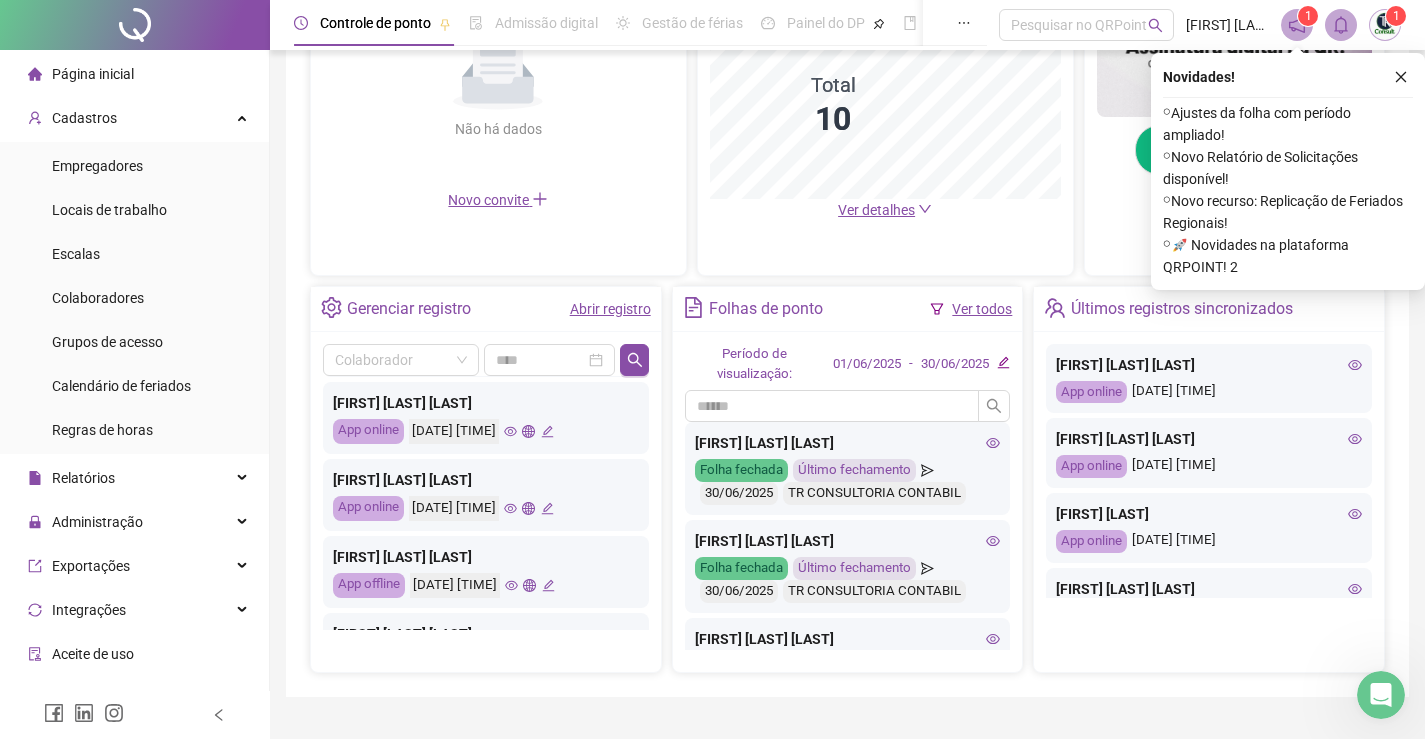 scroll, scrollTop: 414, scrollLeft: 0, axis: vertical 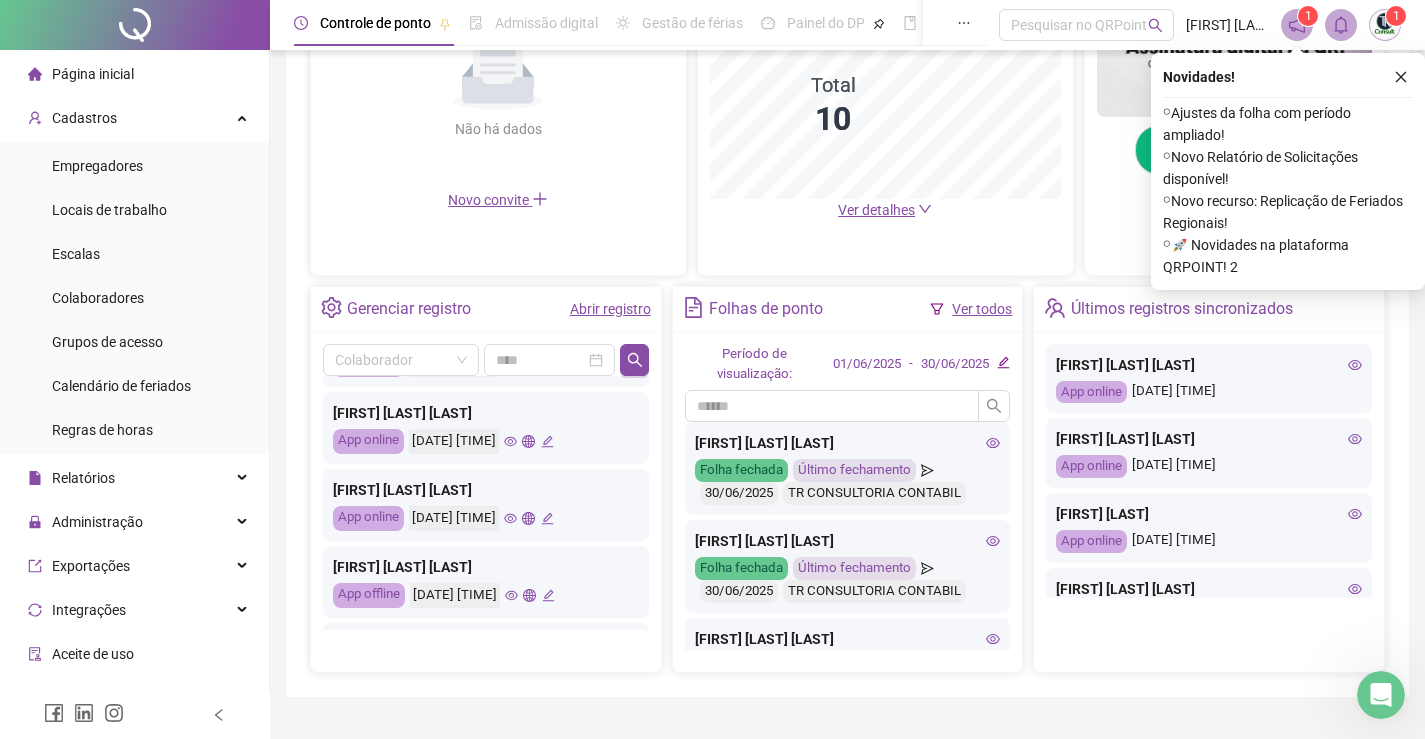 click 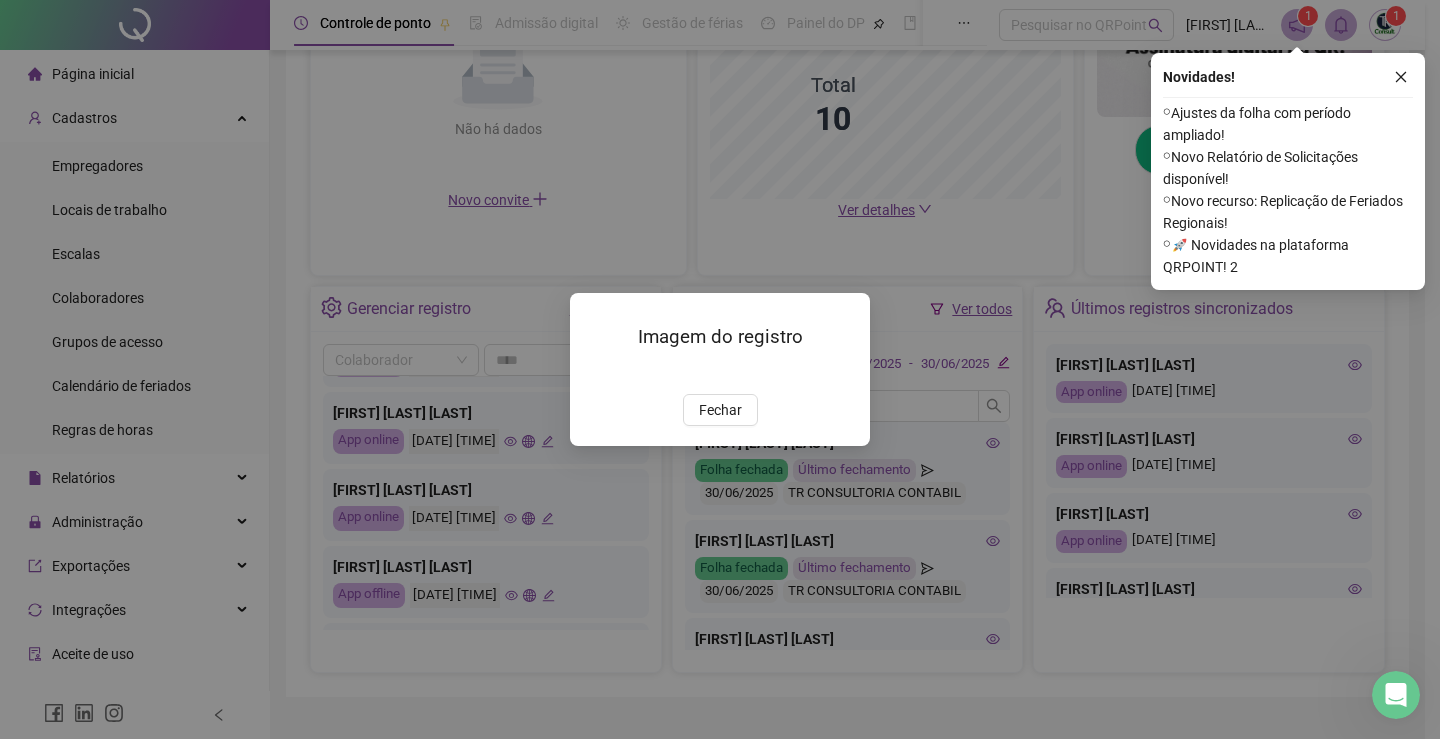 click on "Imagem do registro Fechar" at bounding box center [720, 369] 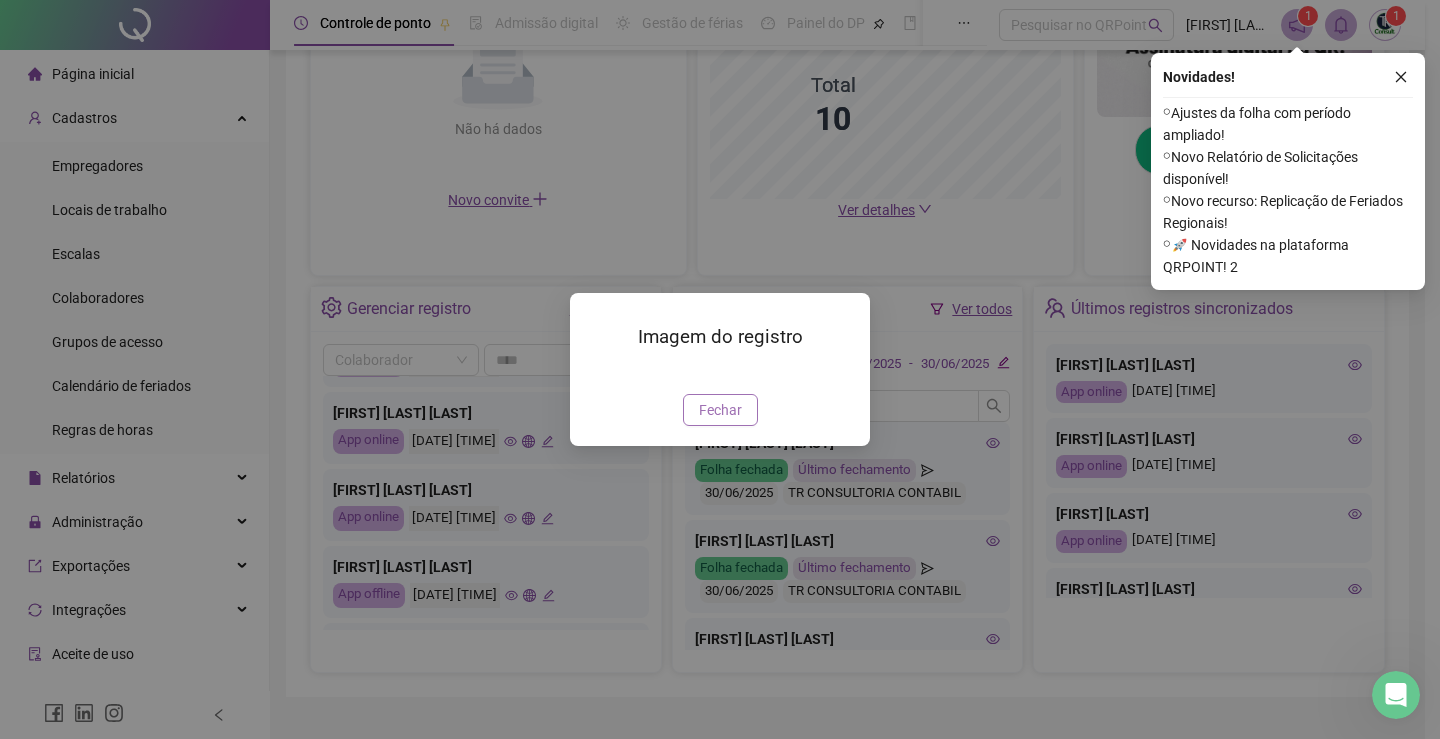click on "Fechar" at bounding box center (720, 410) 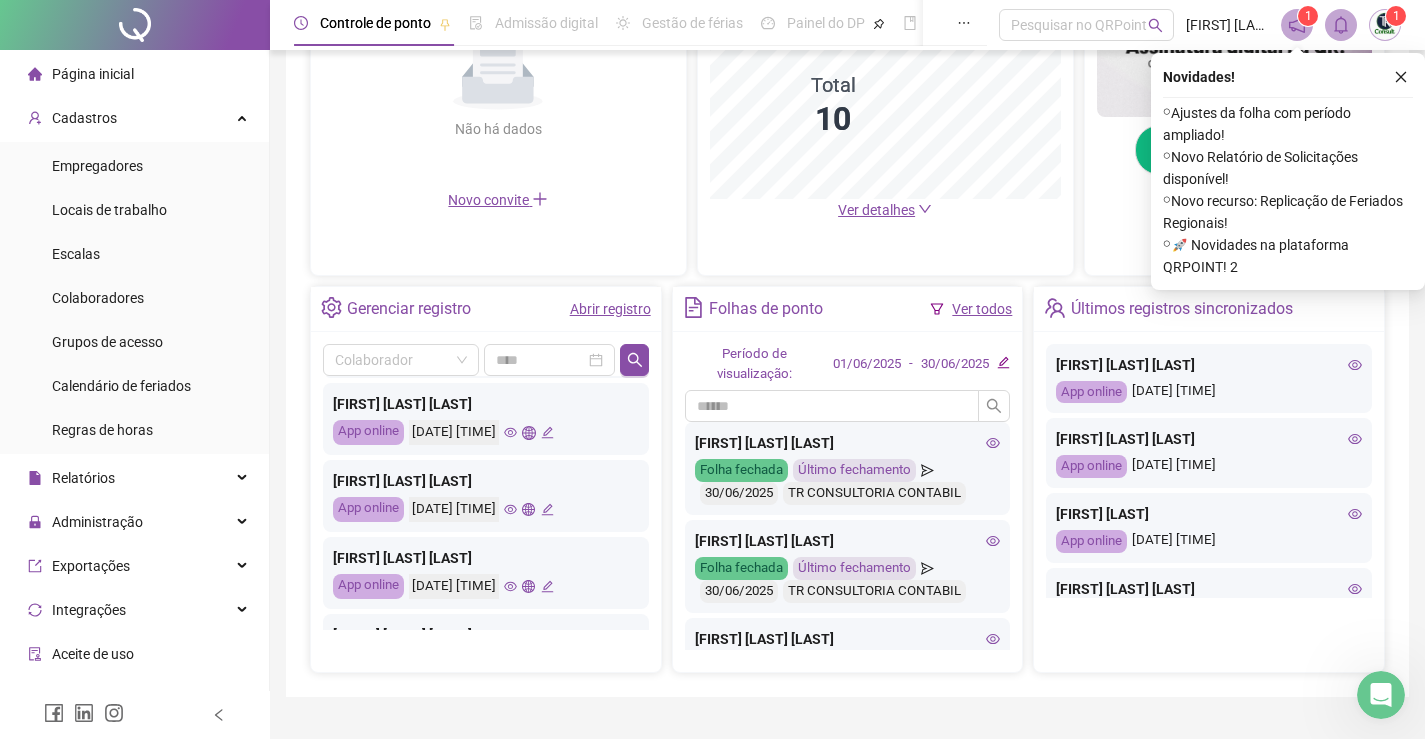 scroll, scrollTop: 214, scrollLeft: 0, axis: vertical 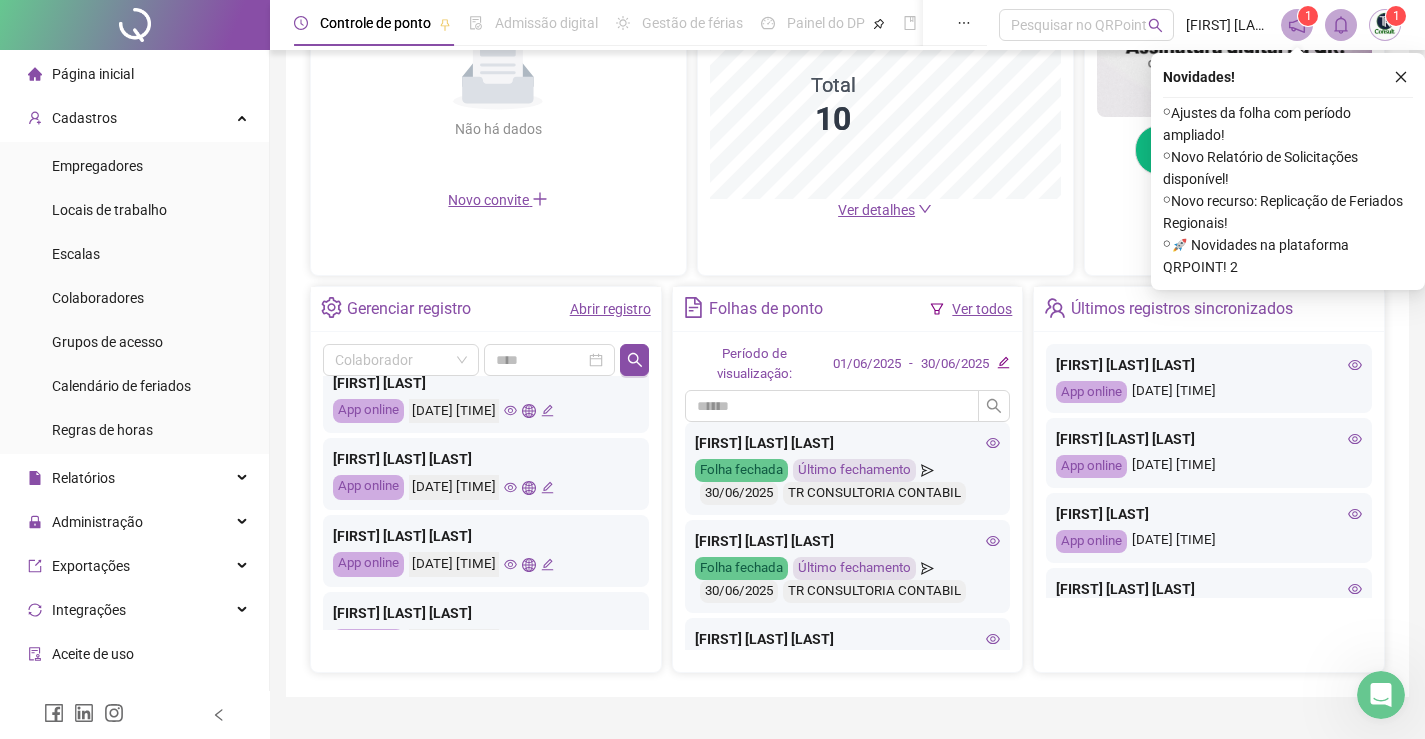 click 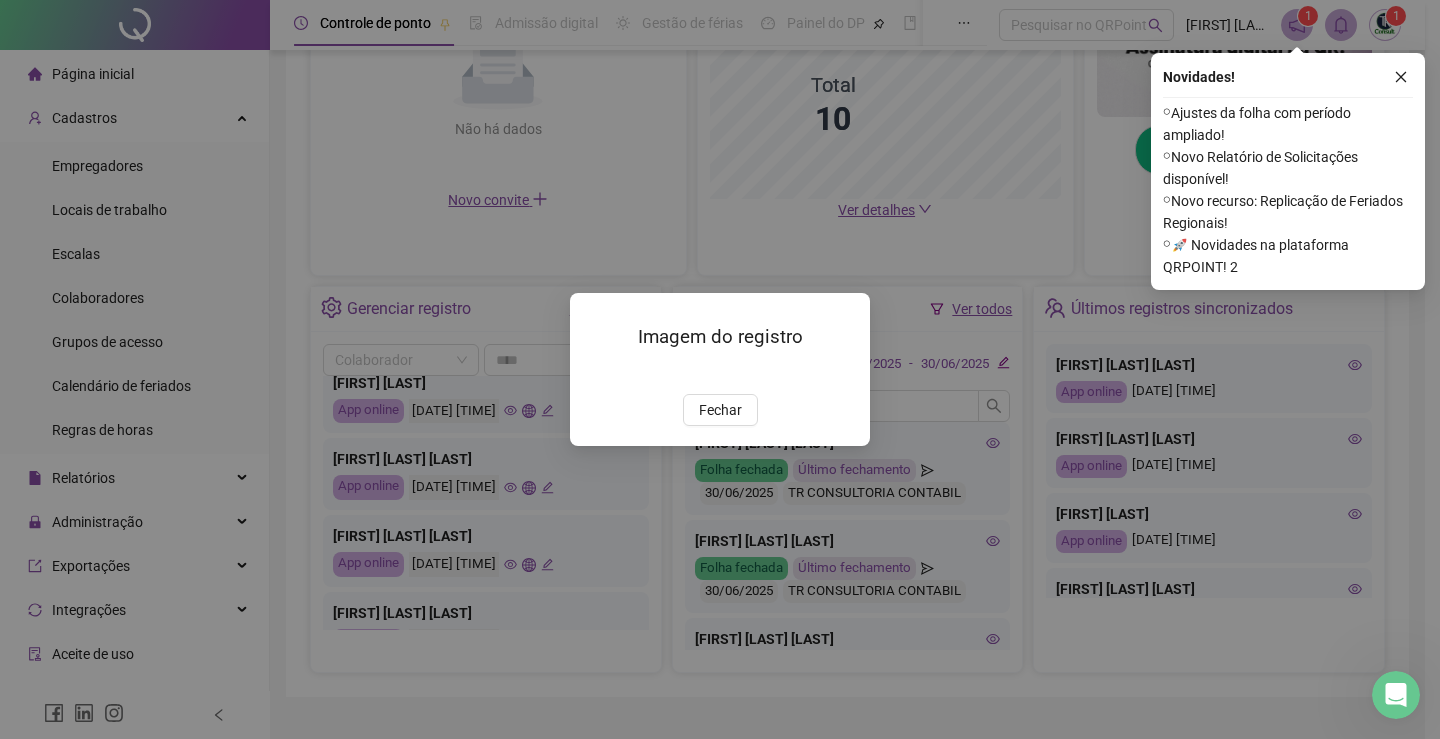 click on "Imagem do registro Fechar" at bounding box center [720, 369] 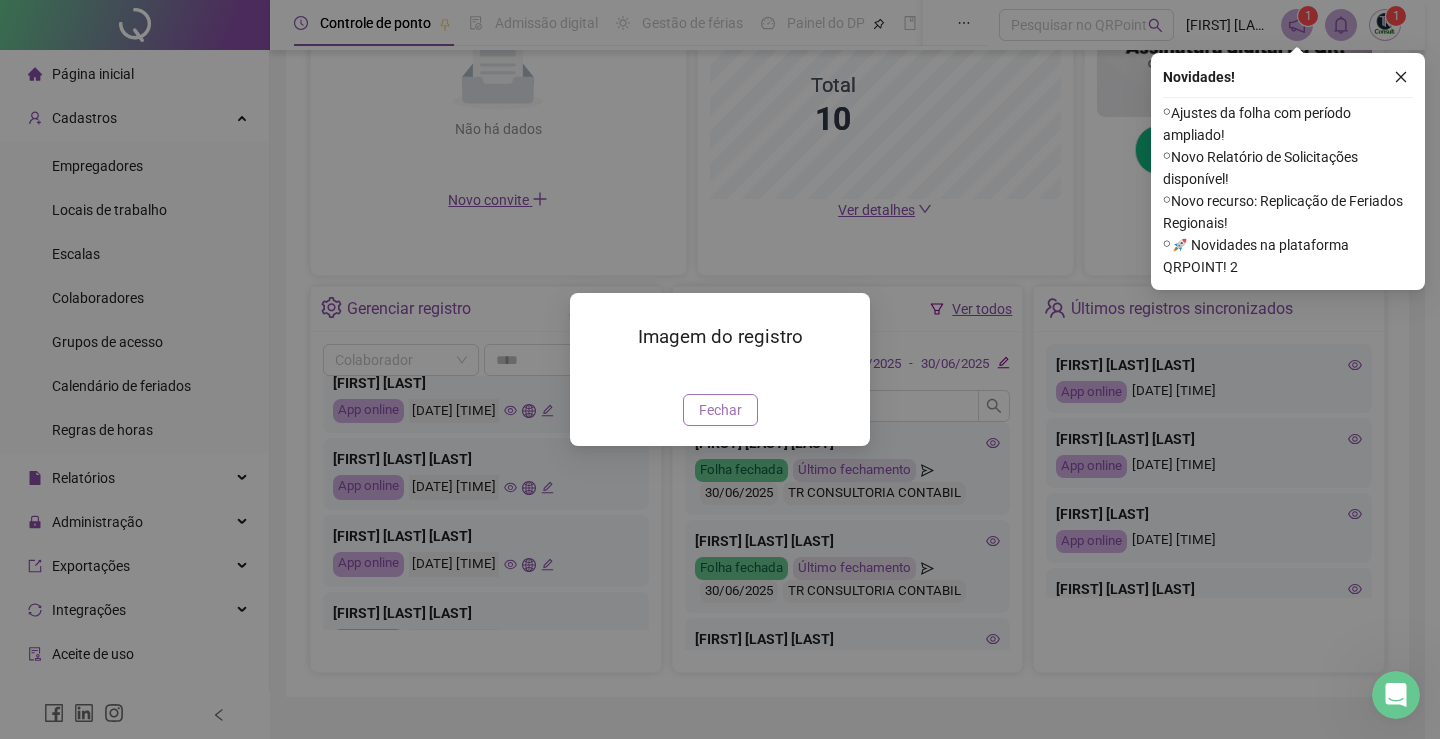 click on "Fechar" at bounding box center [720, 410] 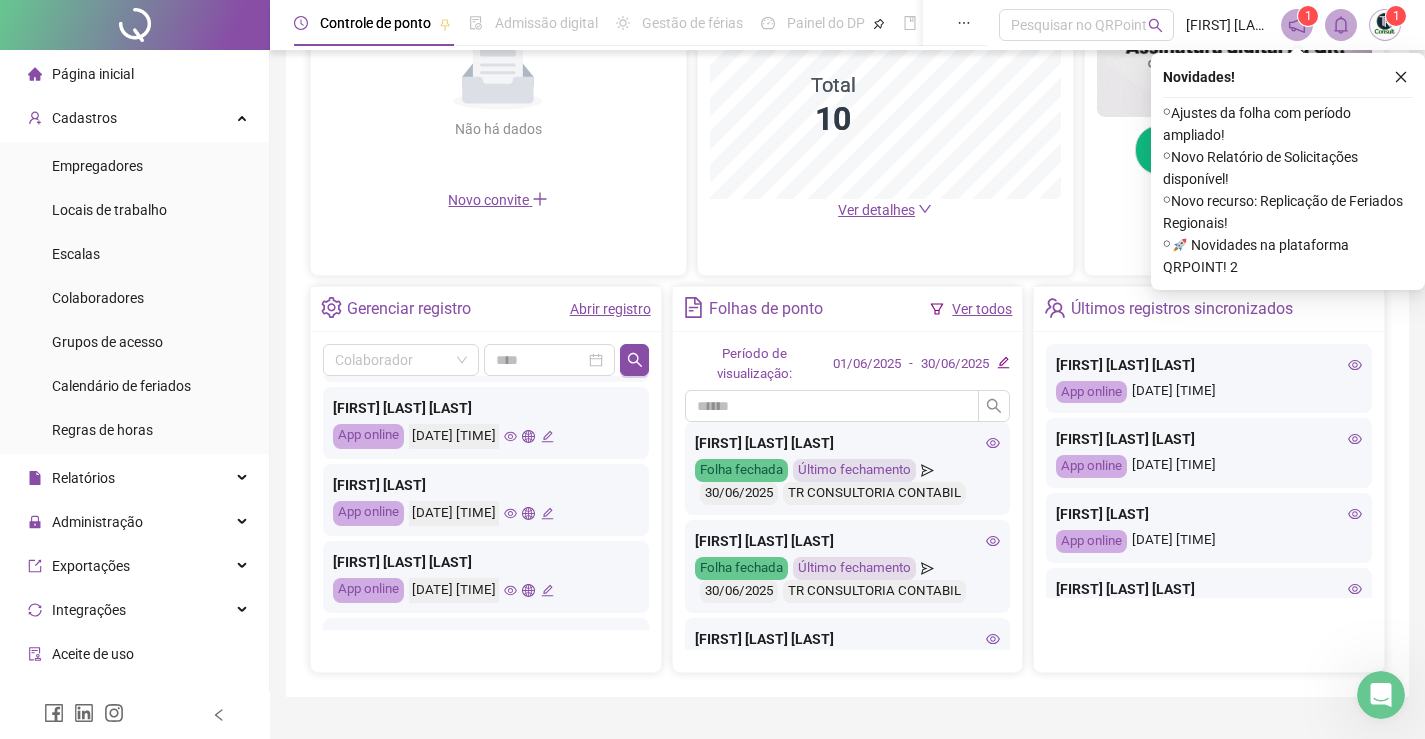 scroll, scrollTop: 914, scrollLeft: 0, axis: vertical 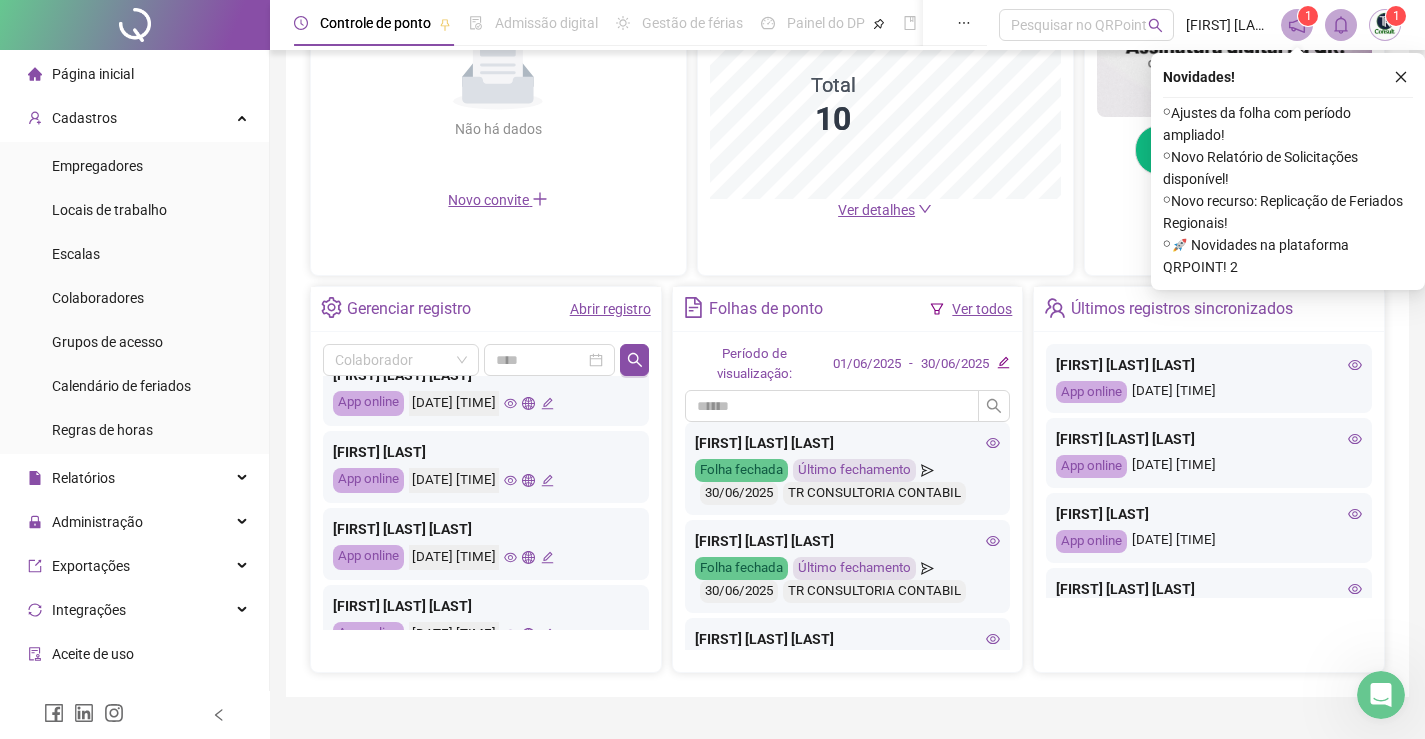 click 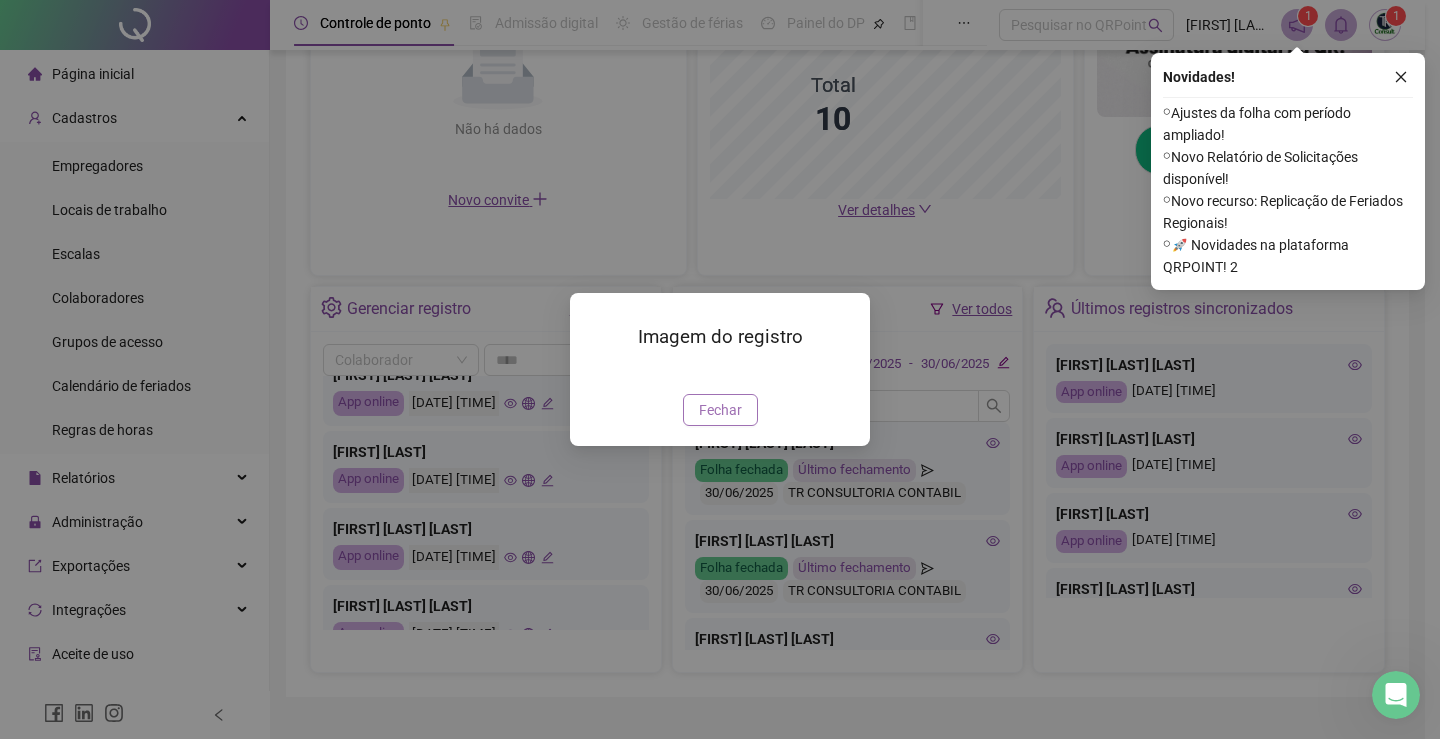 click on "Fechar" at bounding box center (720, 410) 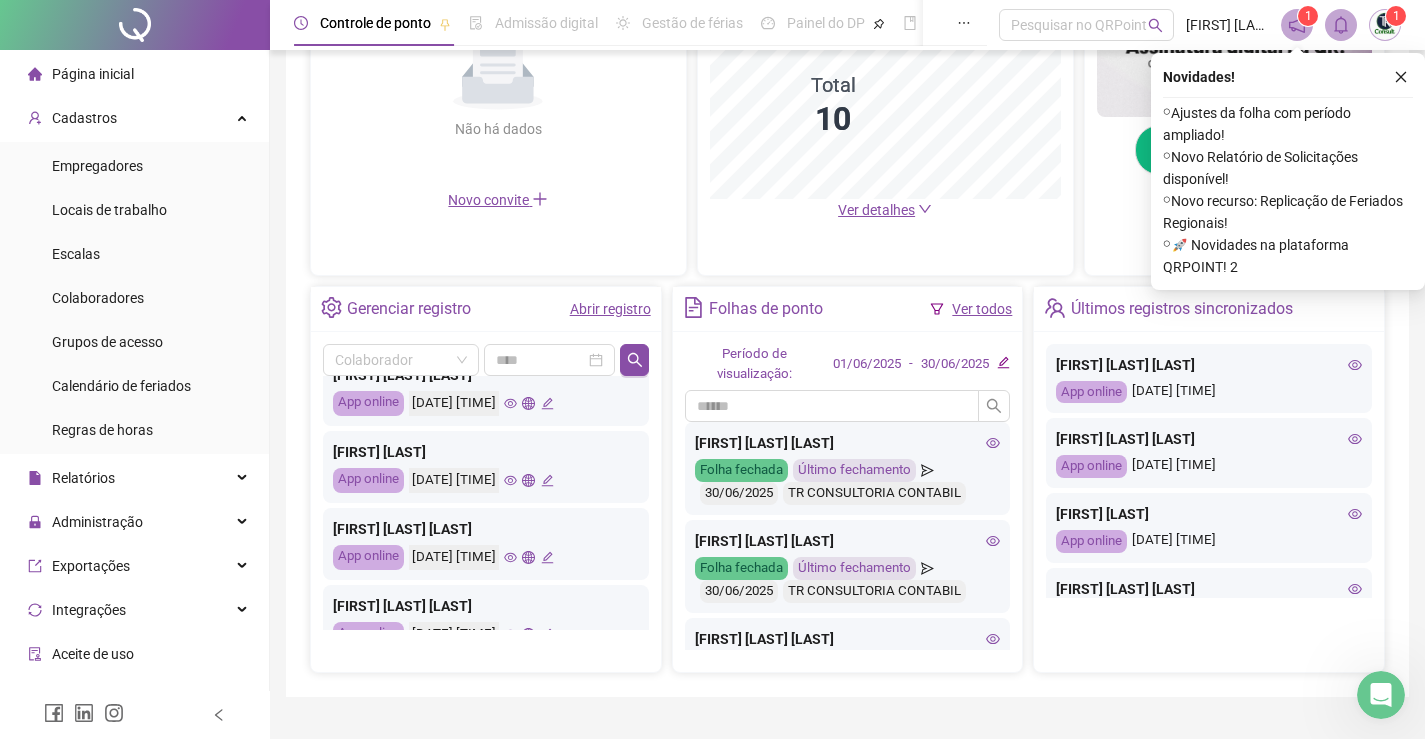 click 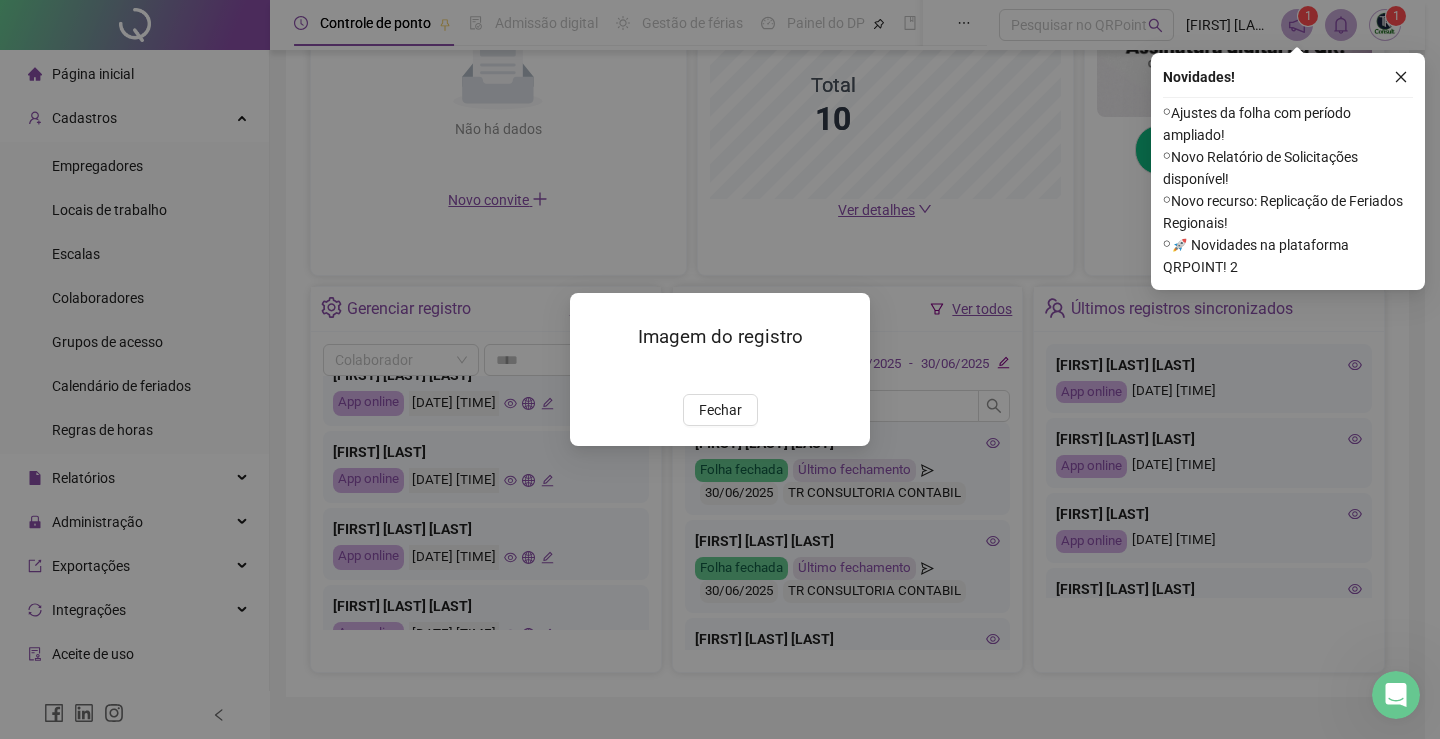 click on "Imagem do registro Fechar" at bounding box center [720, 369] 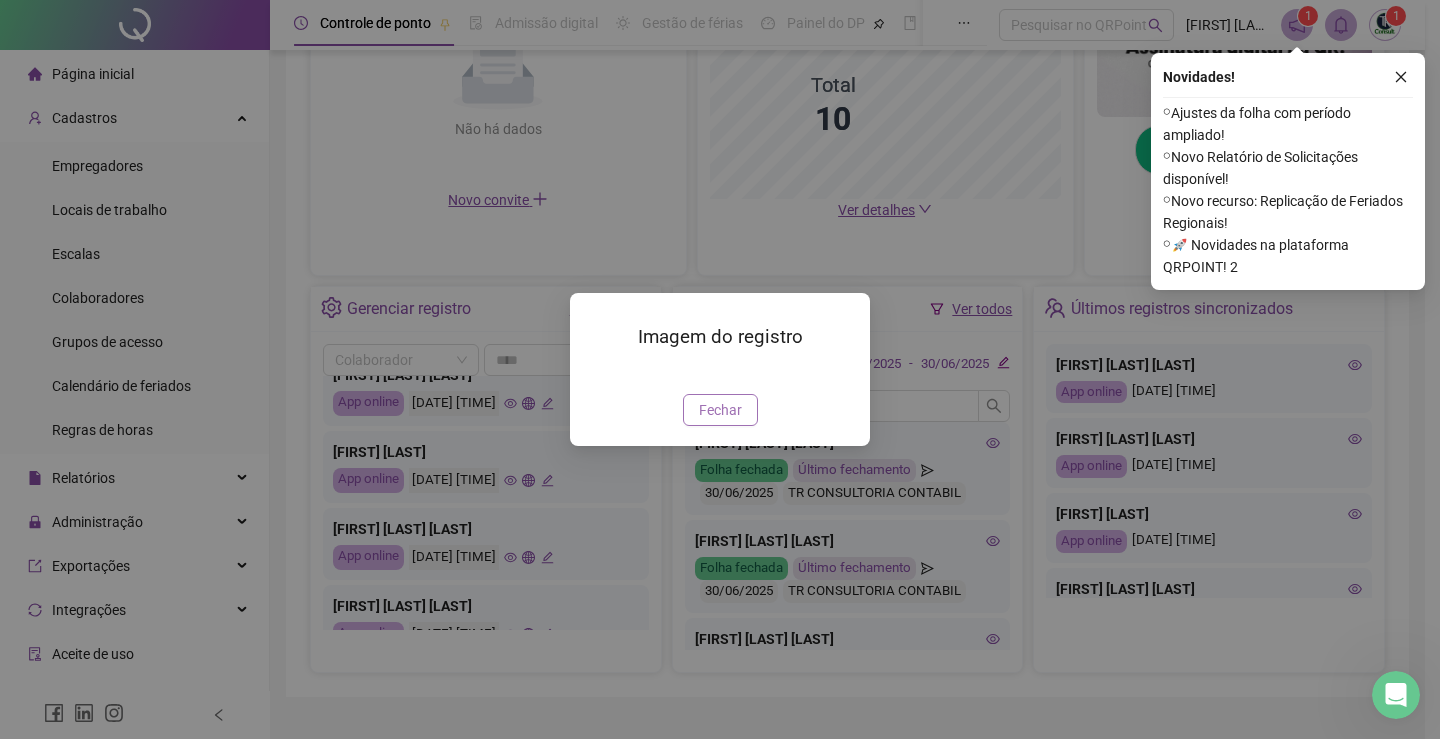 click on "Fechar" at bounding box center (720, 410) 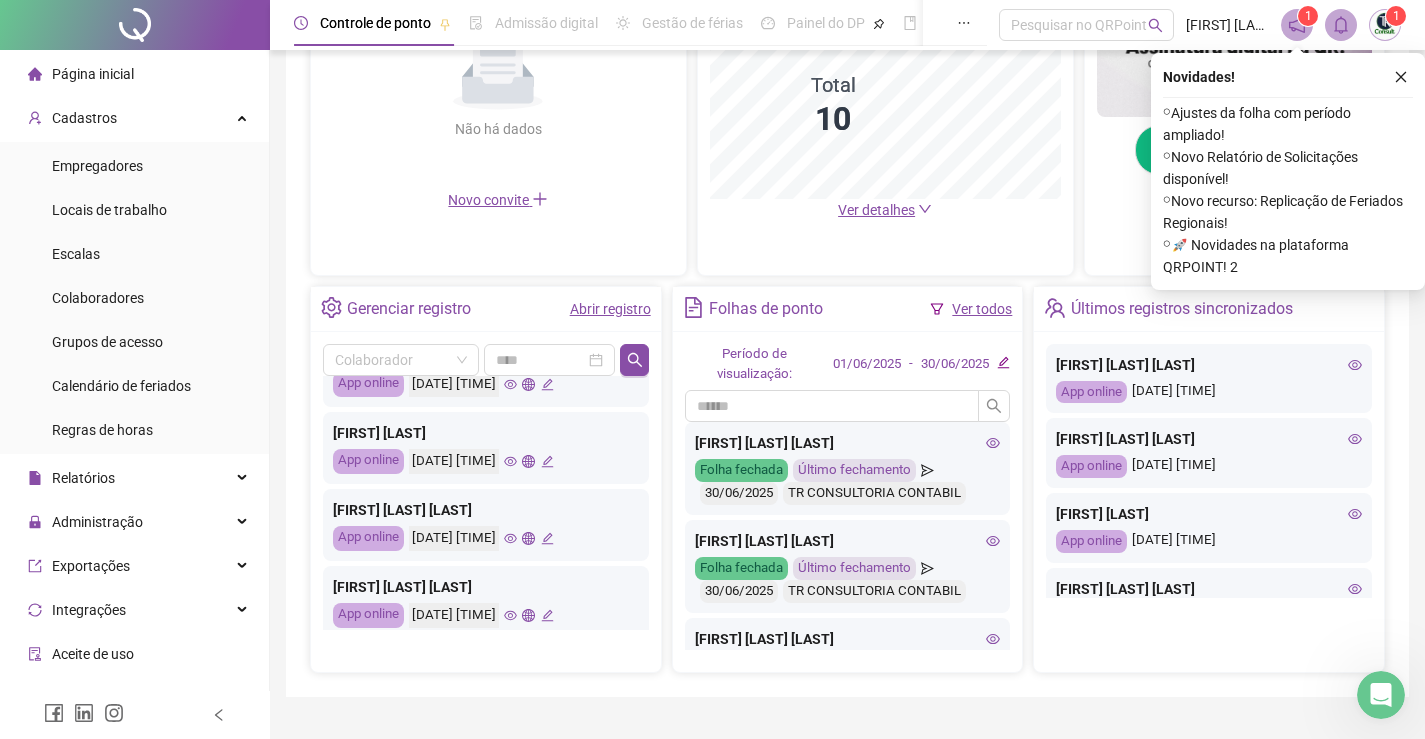 scroll, scrollTop: 941, scrollLeft: 0, axis: vertical 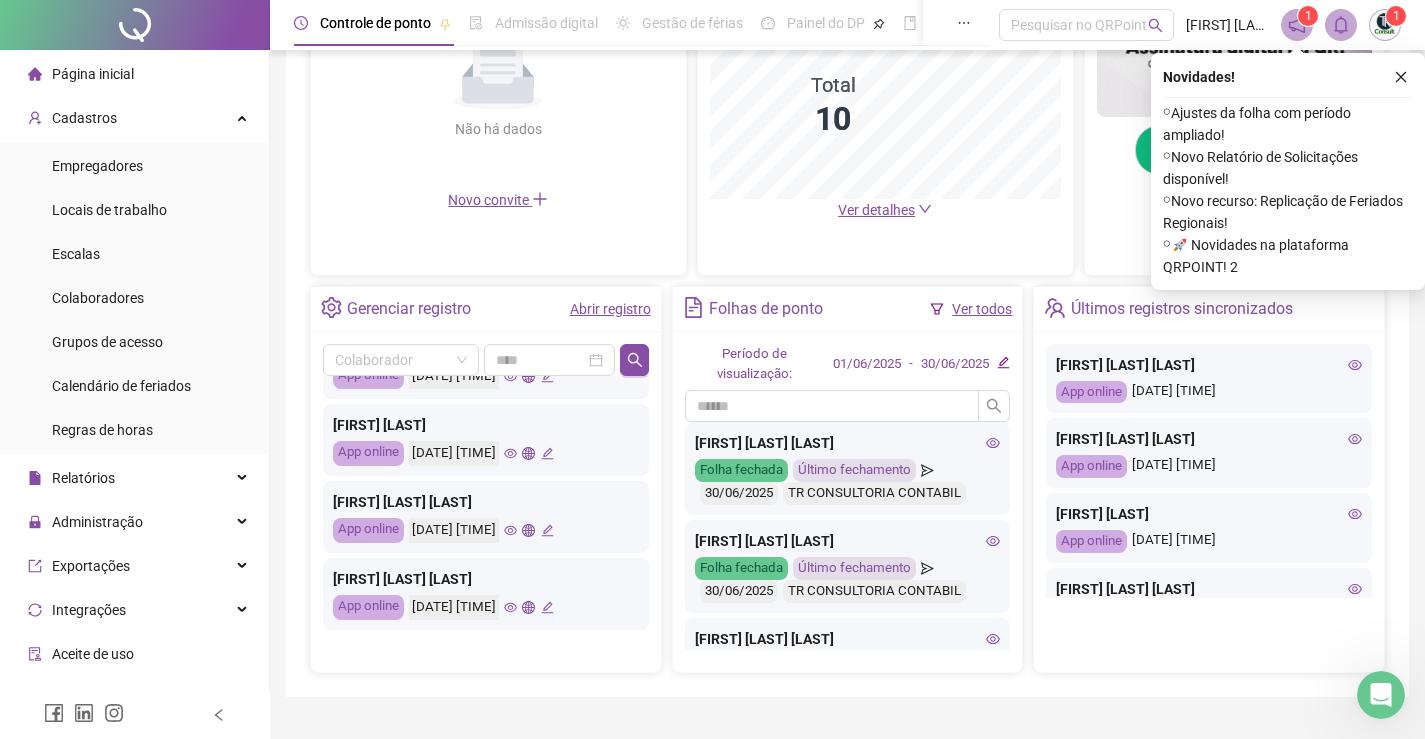 click 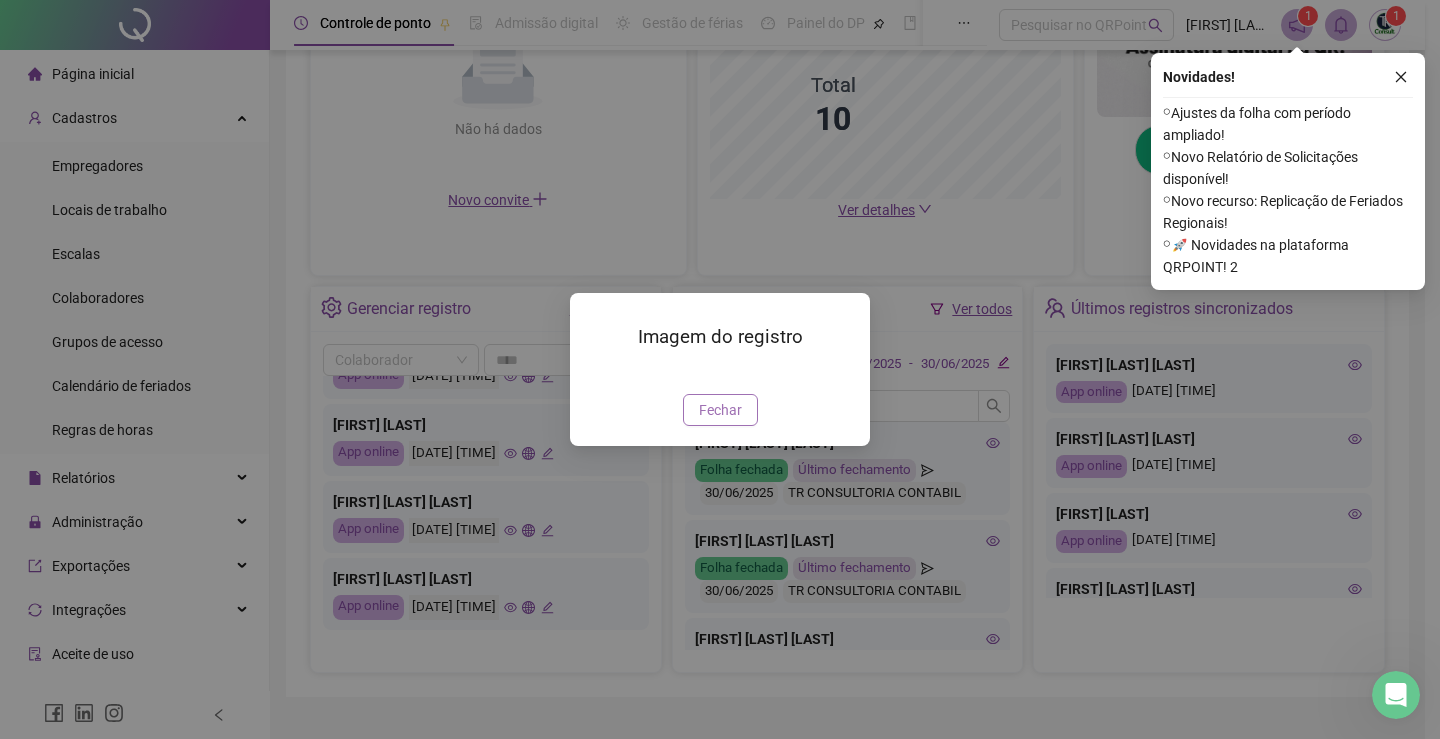 click on "Fechar" at bounding box center (720, 410) 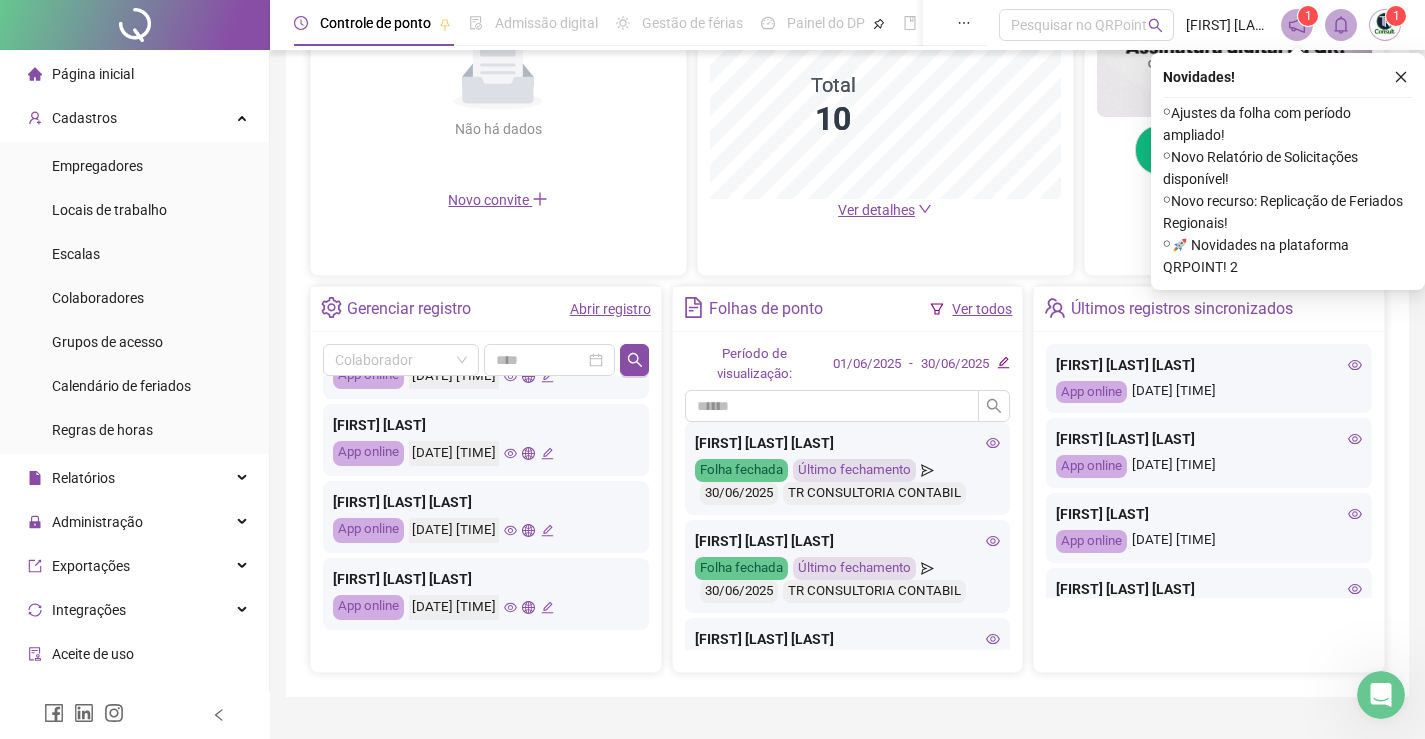 click on "[DATE] [TIME]" at bounding box center [481, 607] 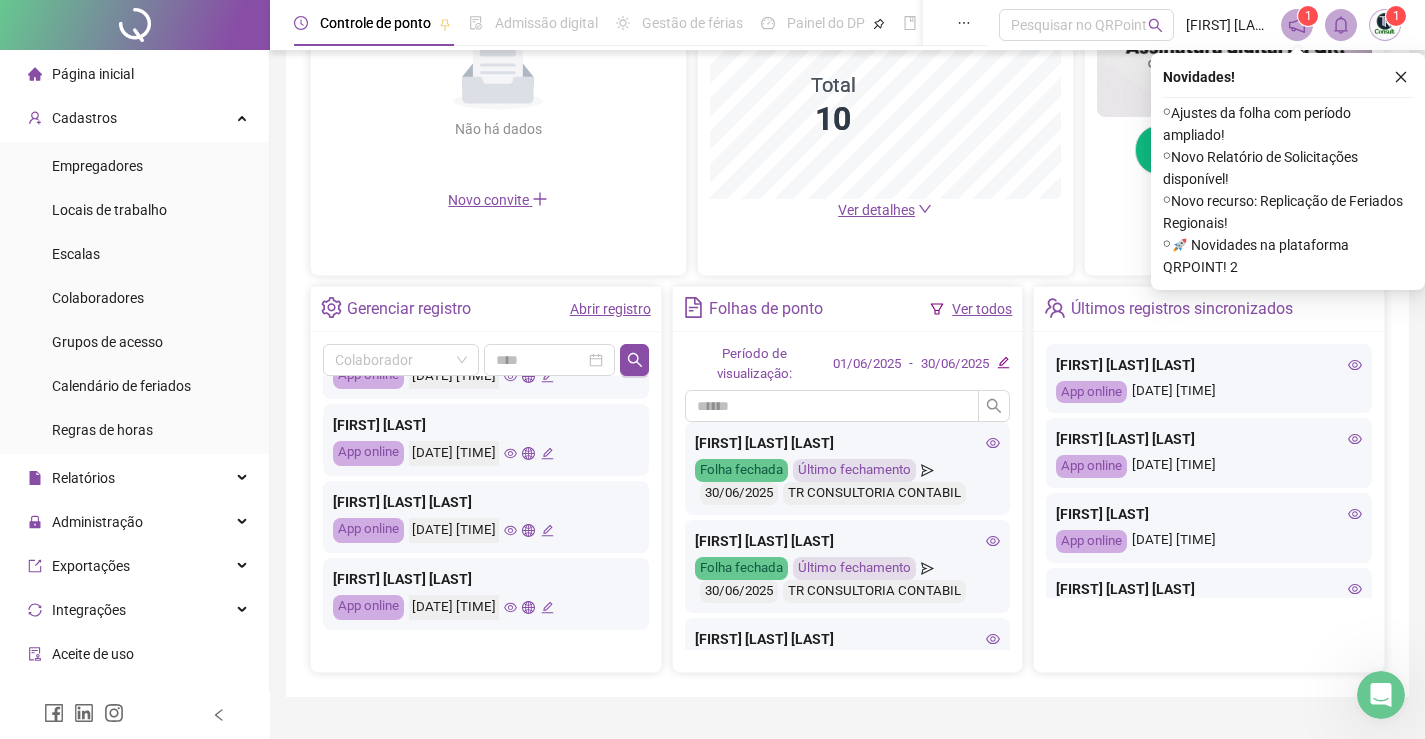 click 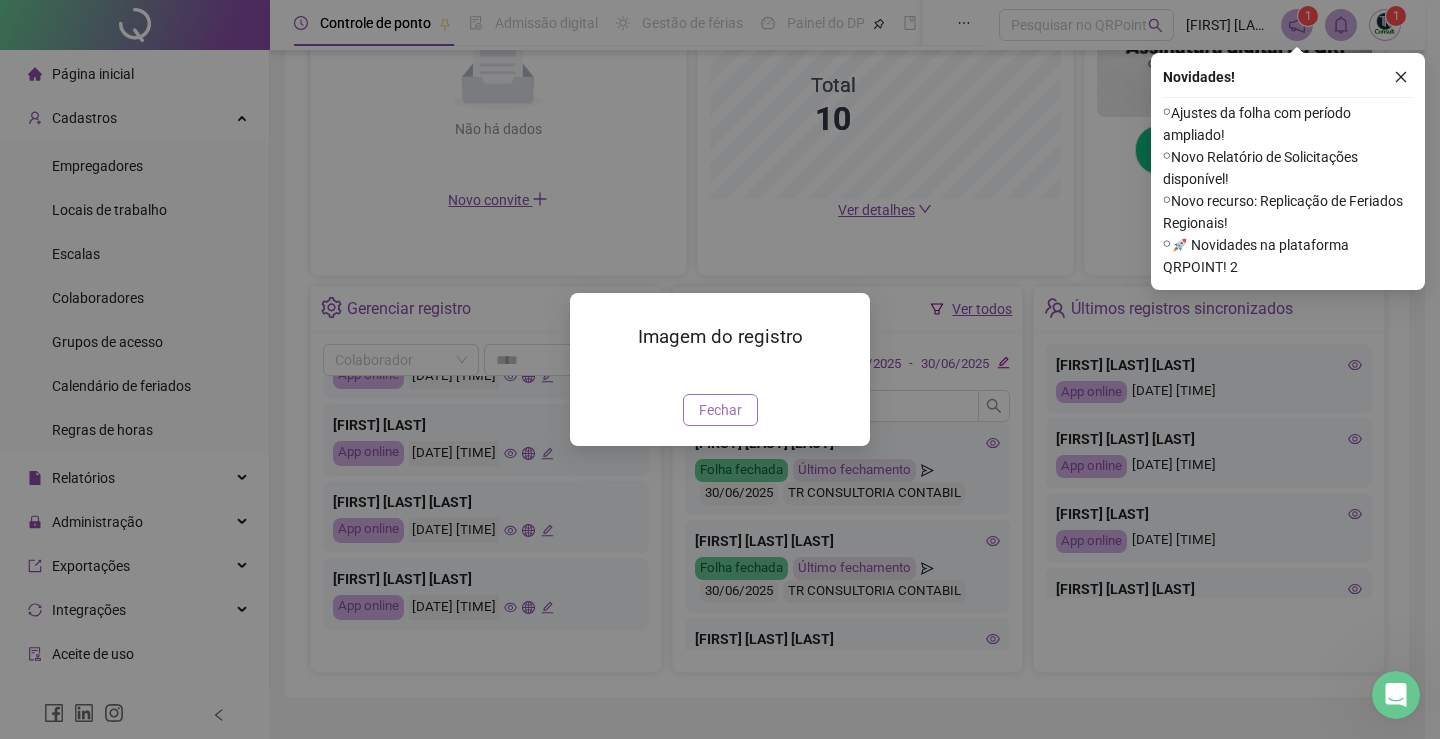 click on "Fechar" at bounding box center (720, 410) 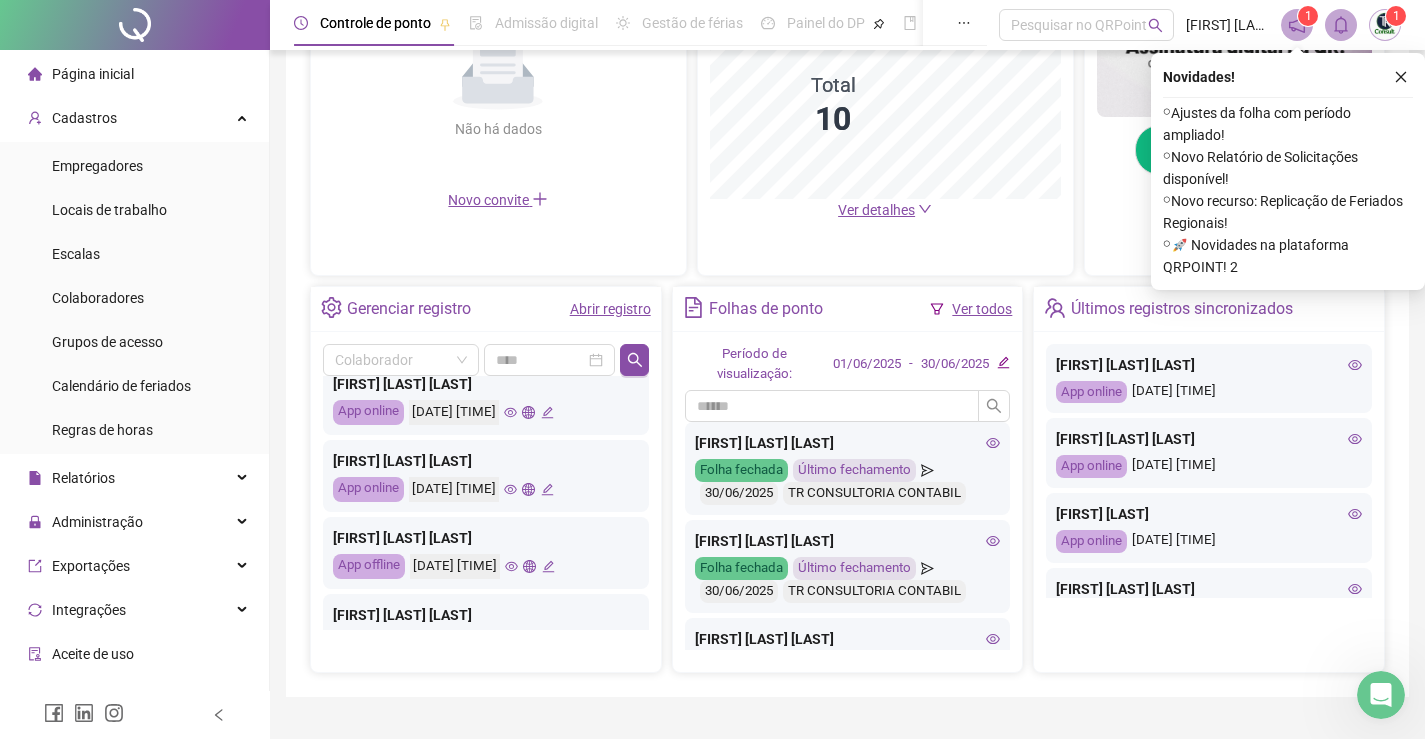 scroll, scrollTop: 441, scrollLeft: 0, axis: vertical 